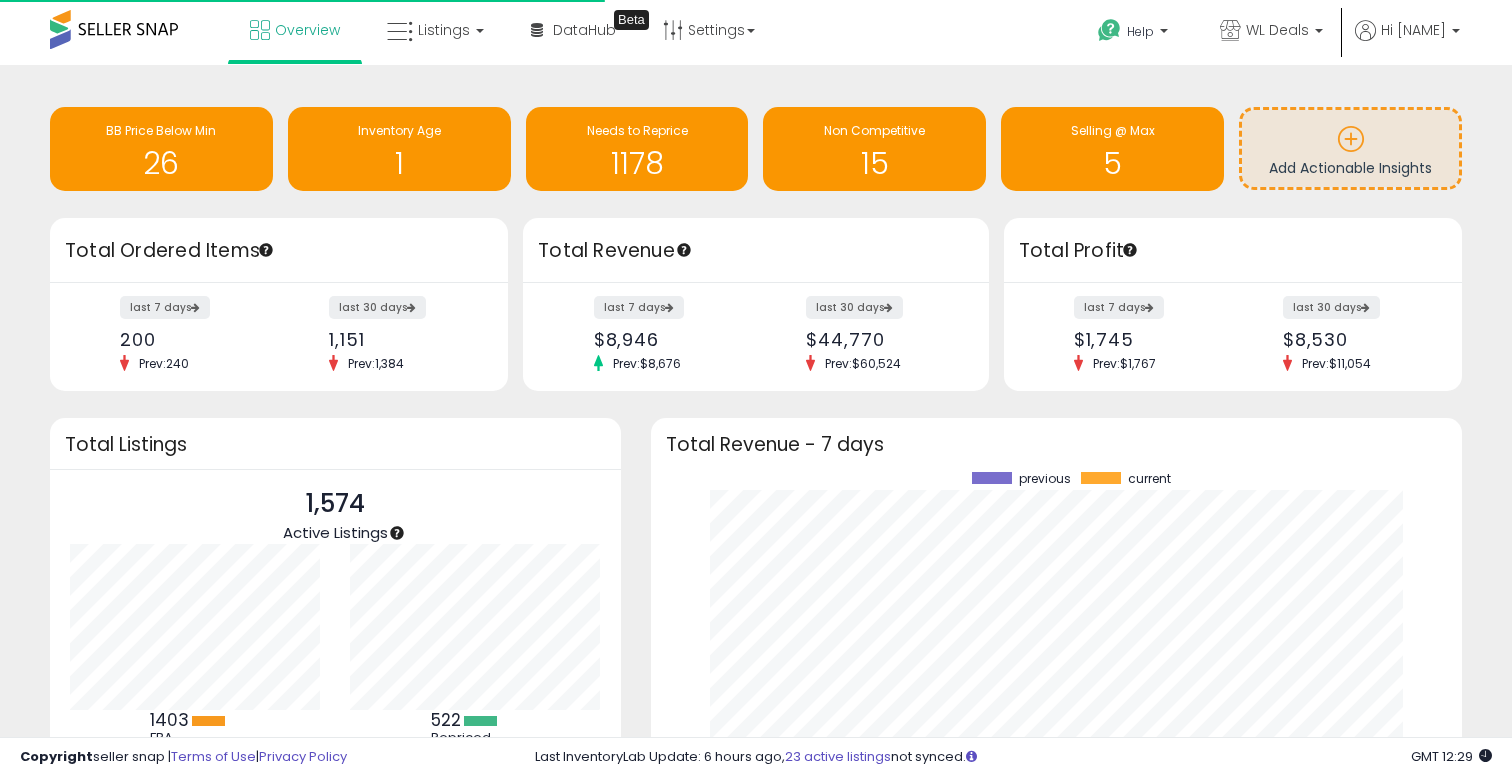 scroll, scrollTop: 0, scrollLeft: 0, axis: both 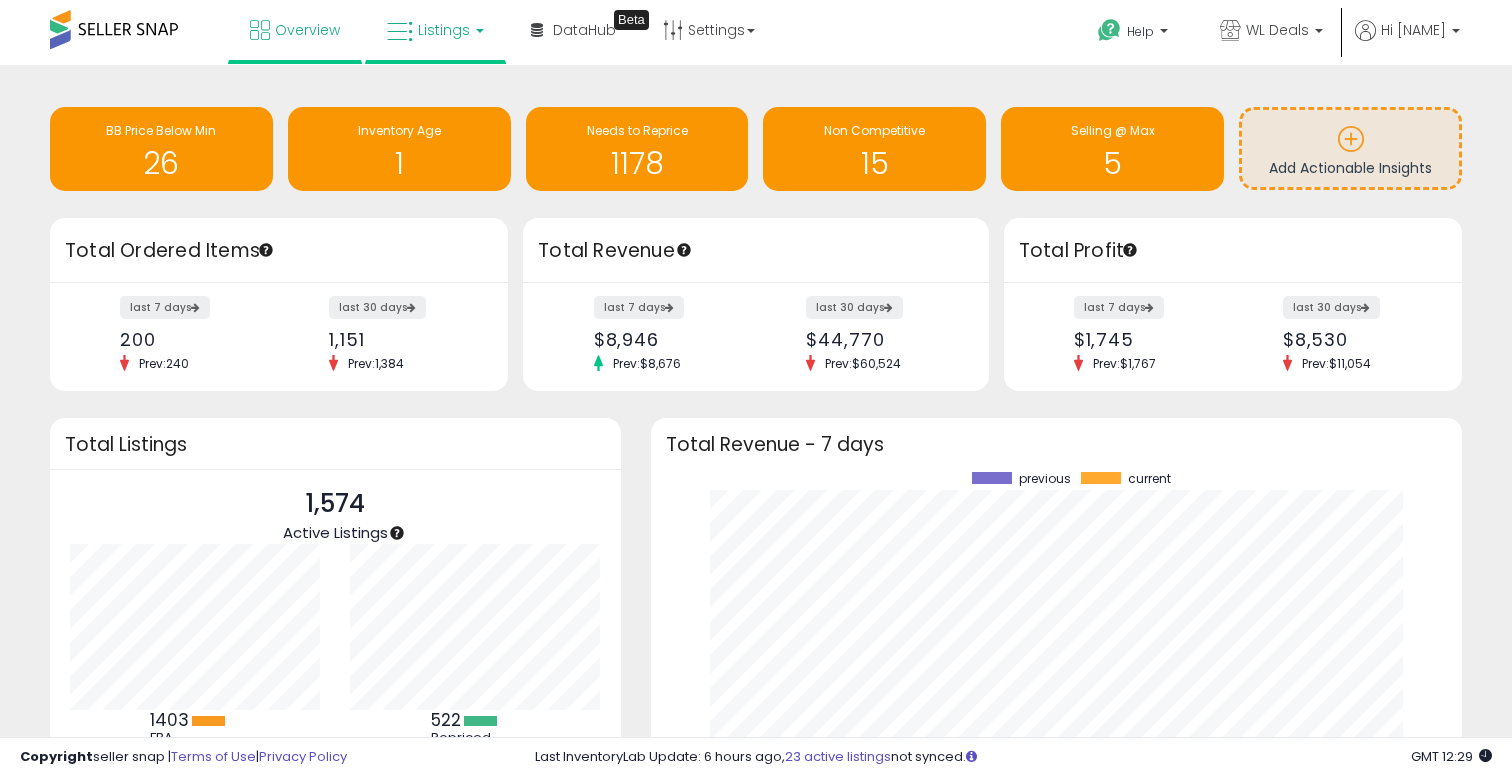 click on "Listings" at bounding box center (435, 30) 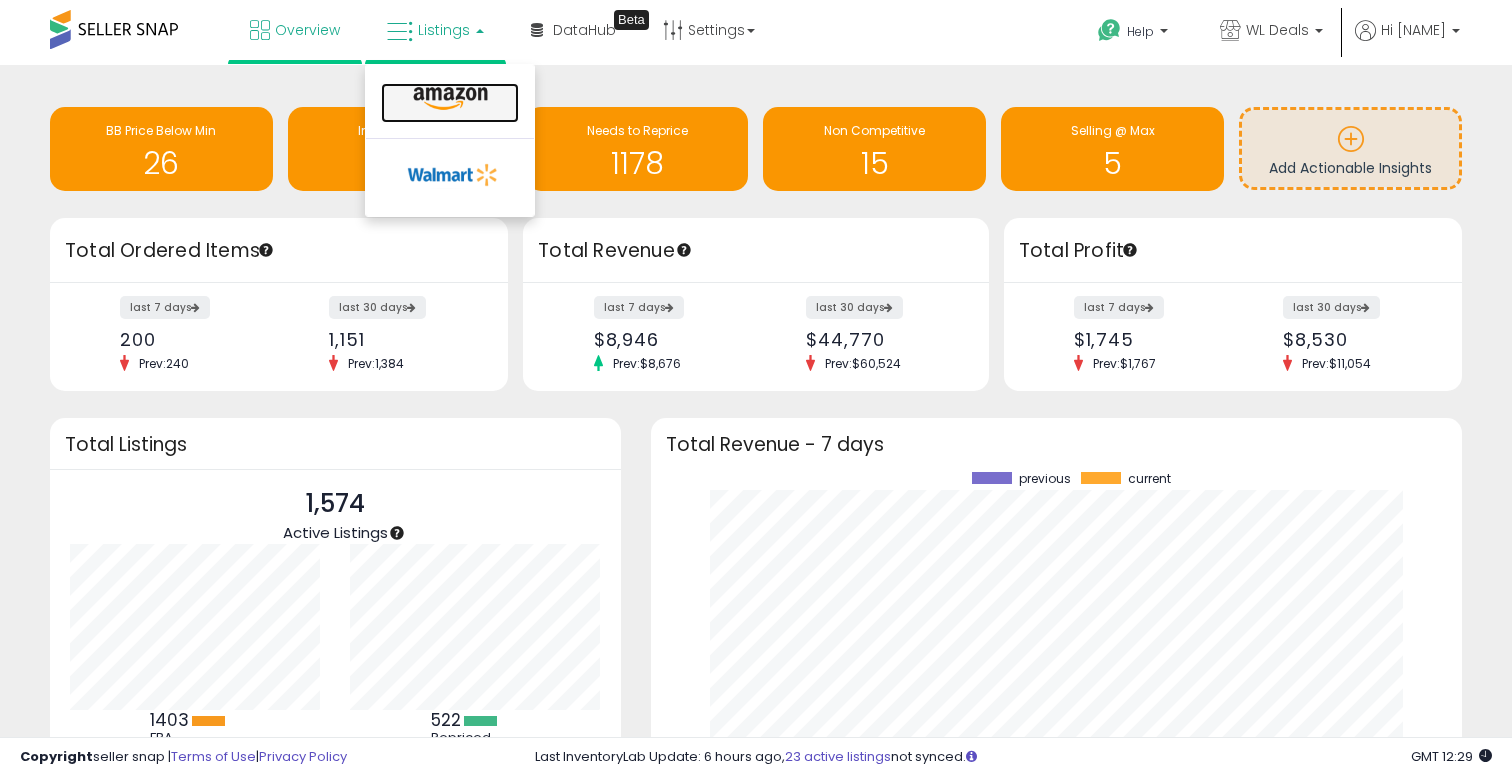 click at bounding box center (450, 99) 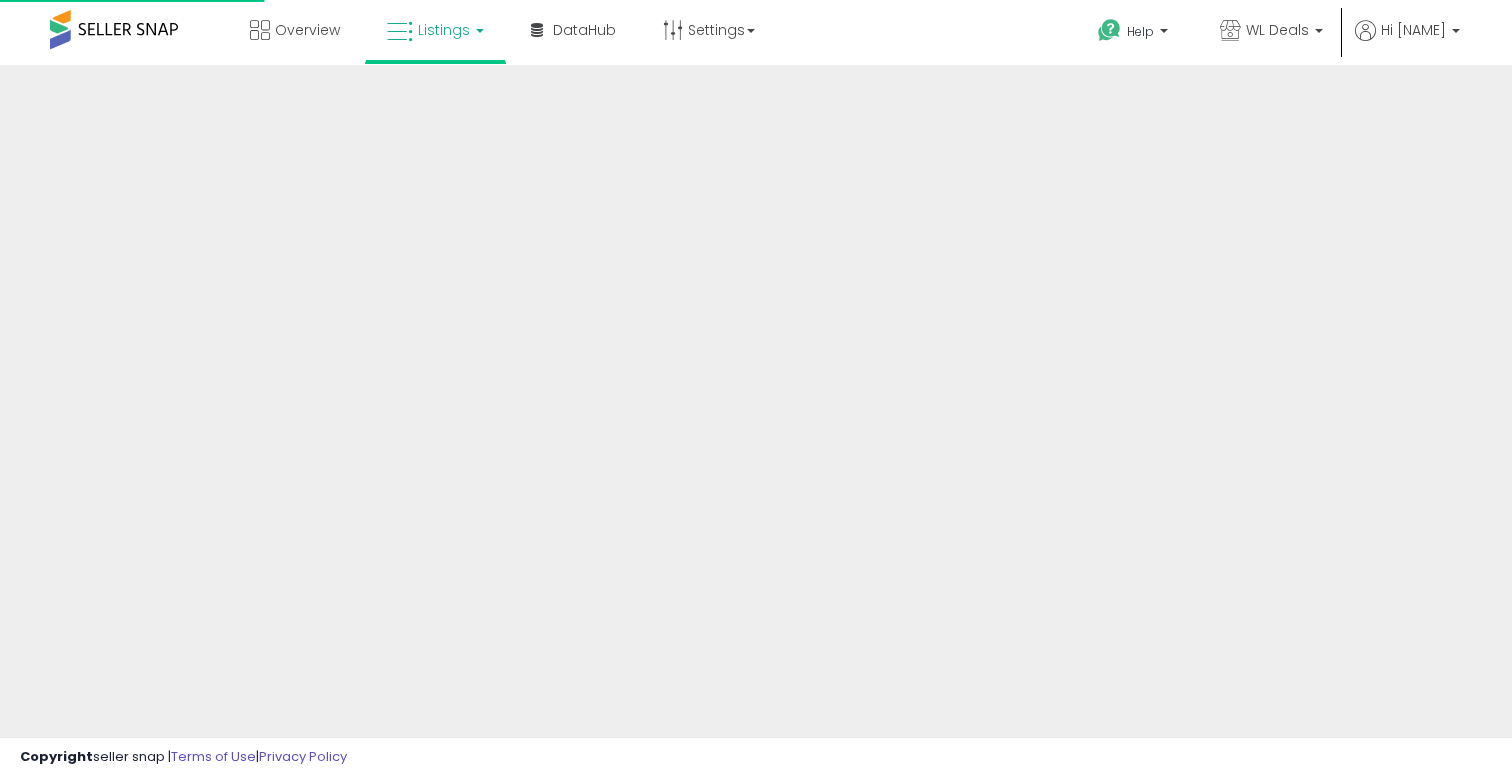 scroll, scrollTop: 0, scrollLeft: 0, axis: both 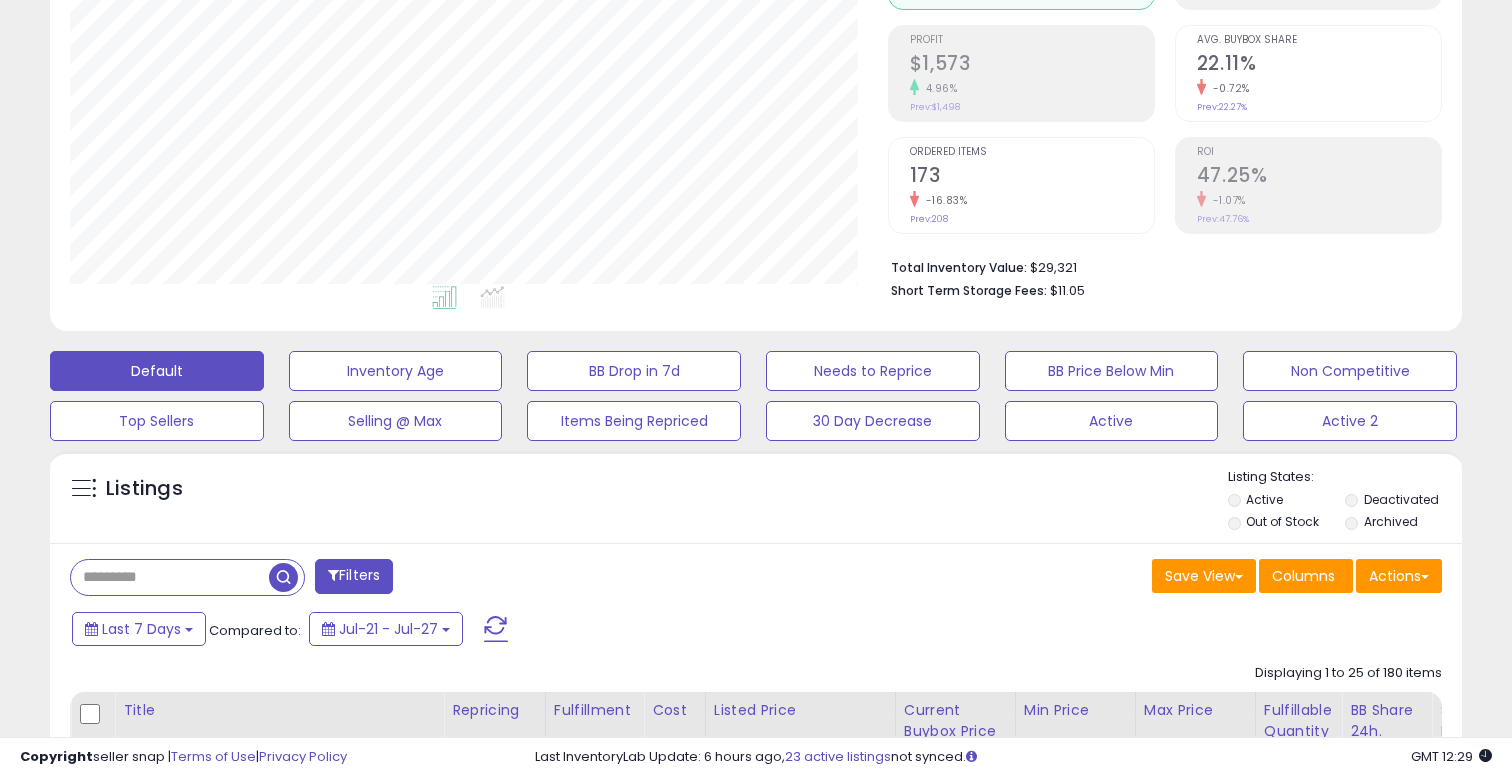 click at bounding box center [170, 577] 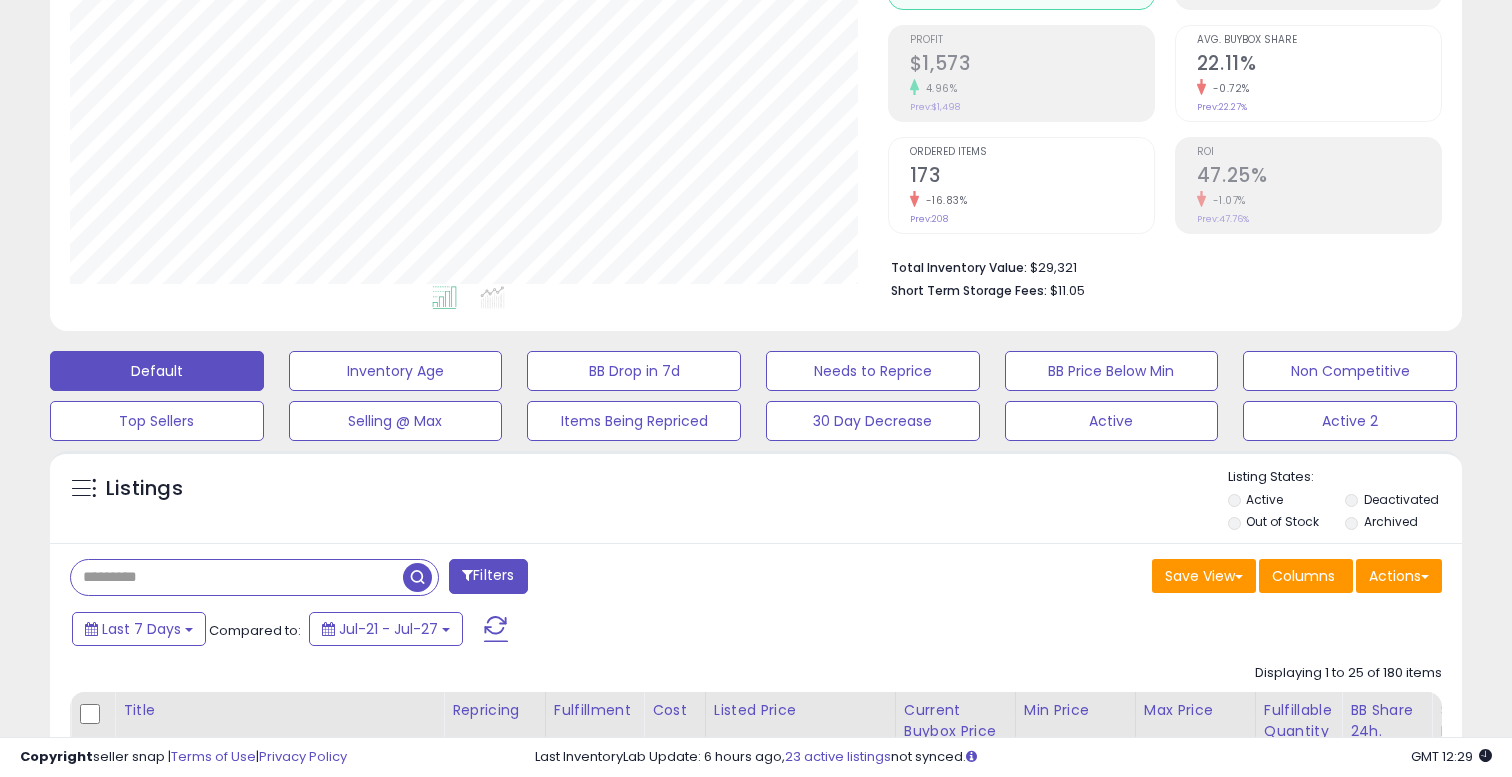 paste on "**********" 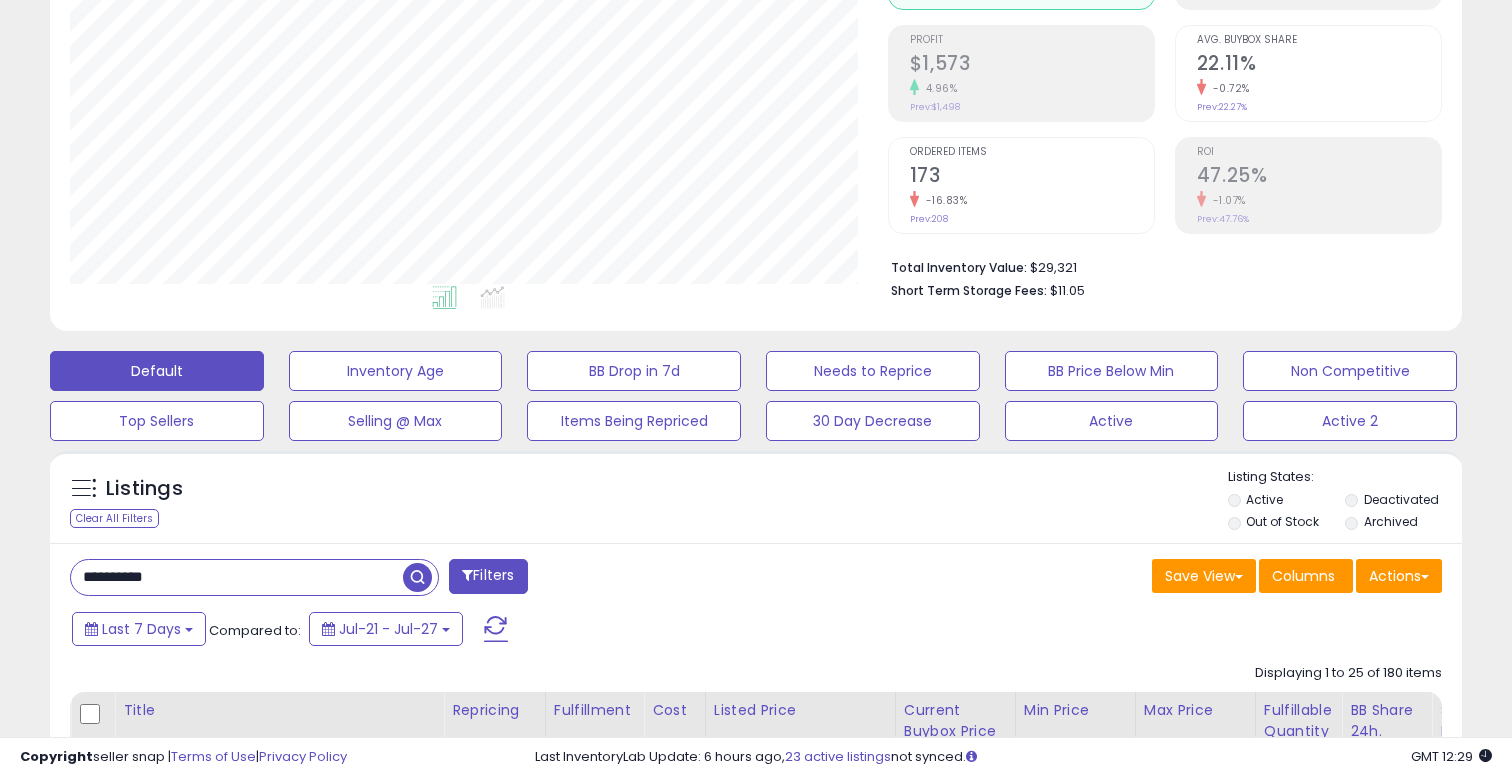 type on "**********" 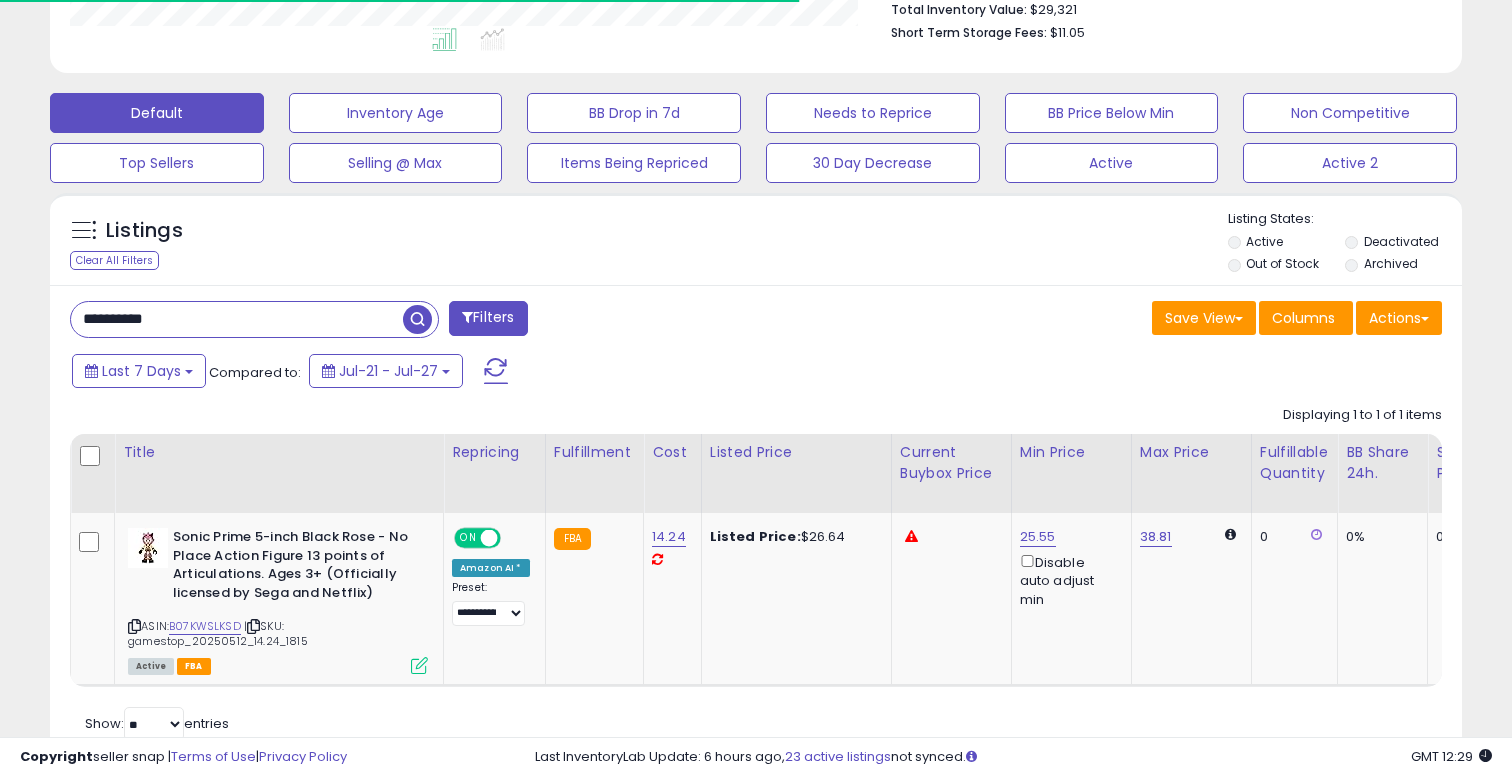 scroll, scrollTop: 580, scrollLeft: 0, axis: vertical 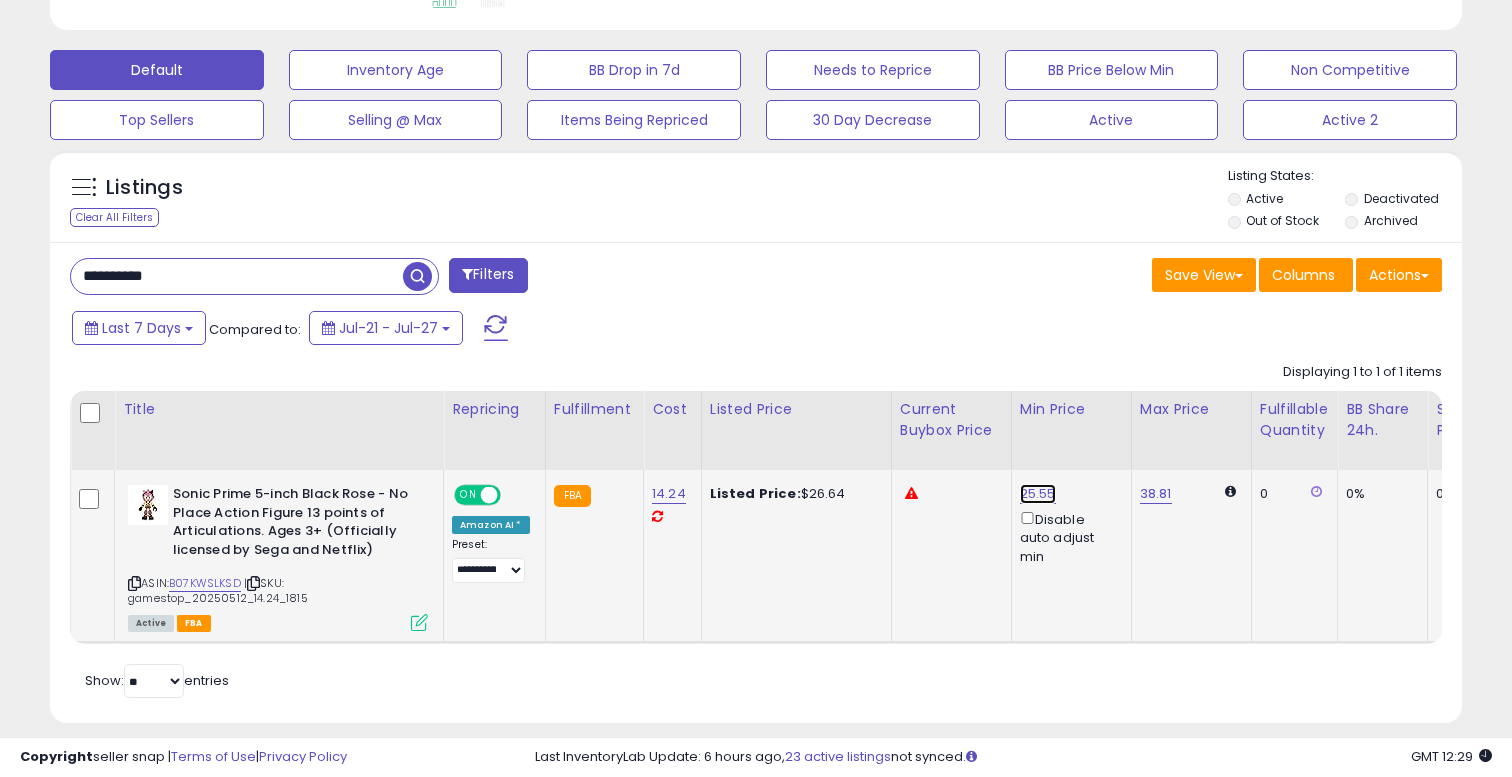 click on "25.55" at bounding box center [1038, 494] 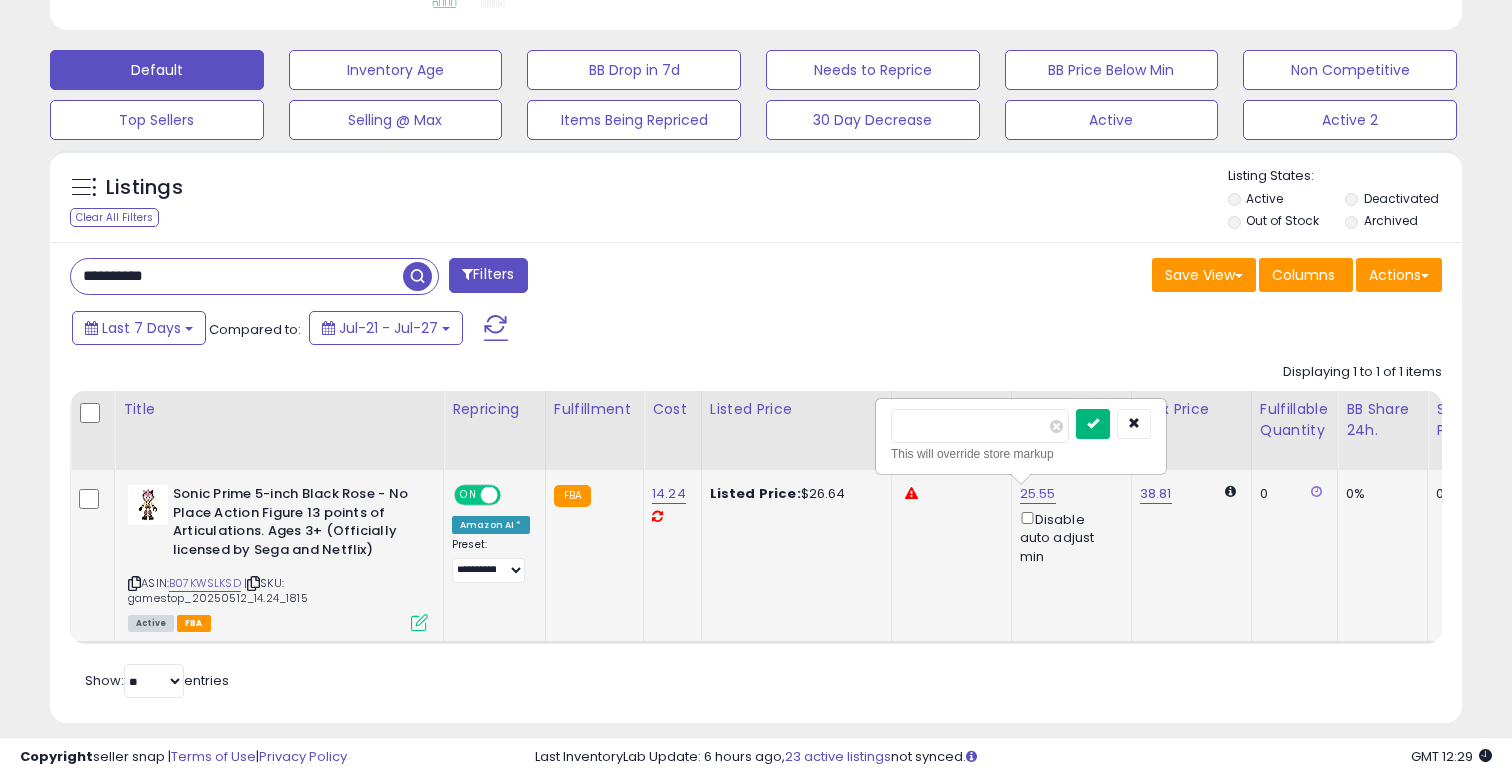 type on "**" 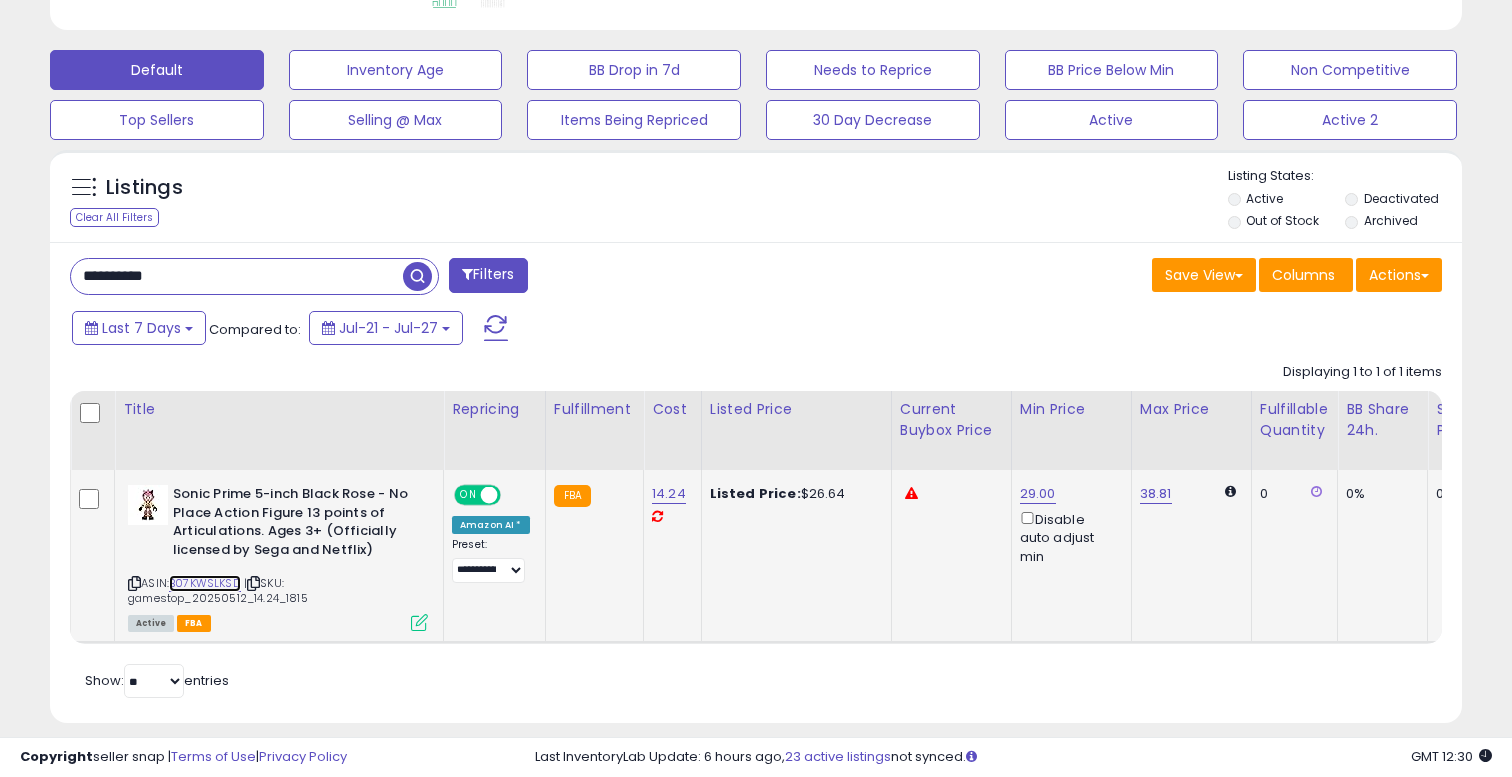 click on "B07KWSLKSD" at bounding box center [205, 583] 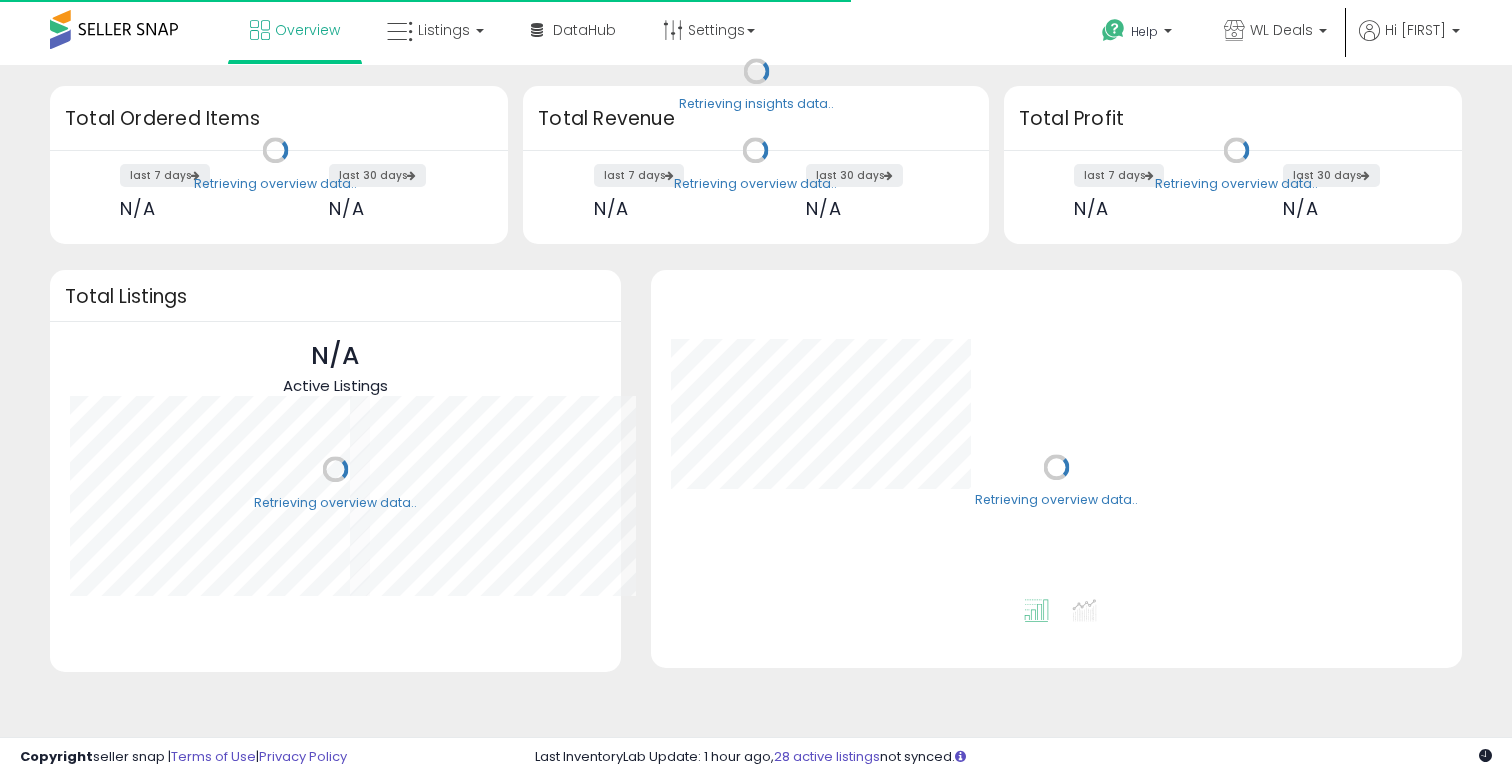 scroll, scrollTop: 0, scrollLeft: 0, axis: both 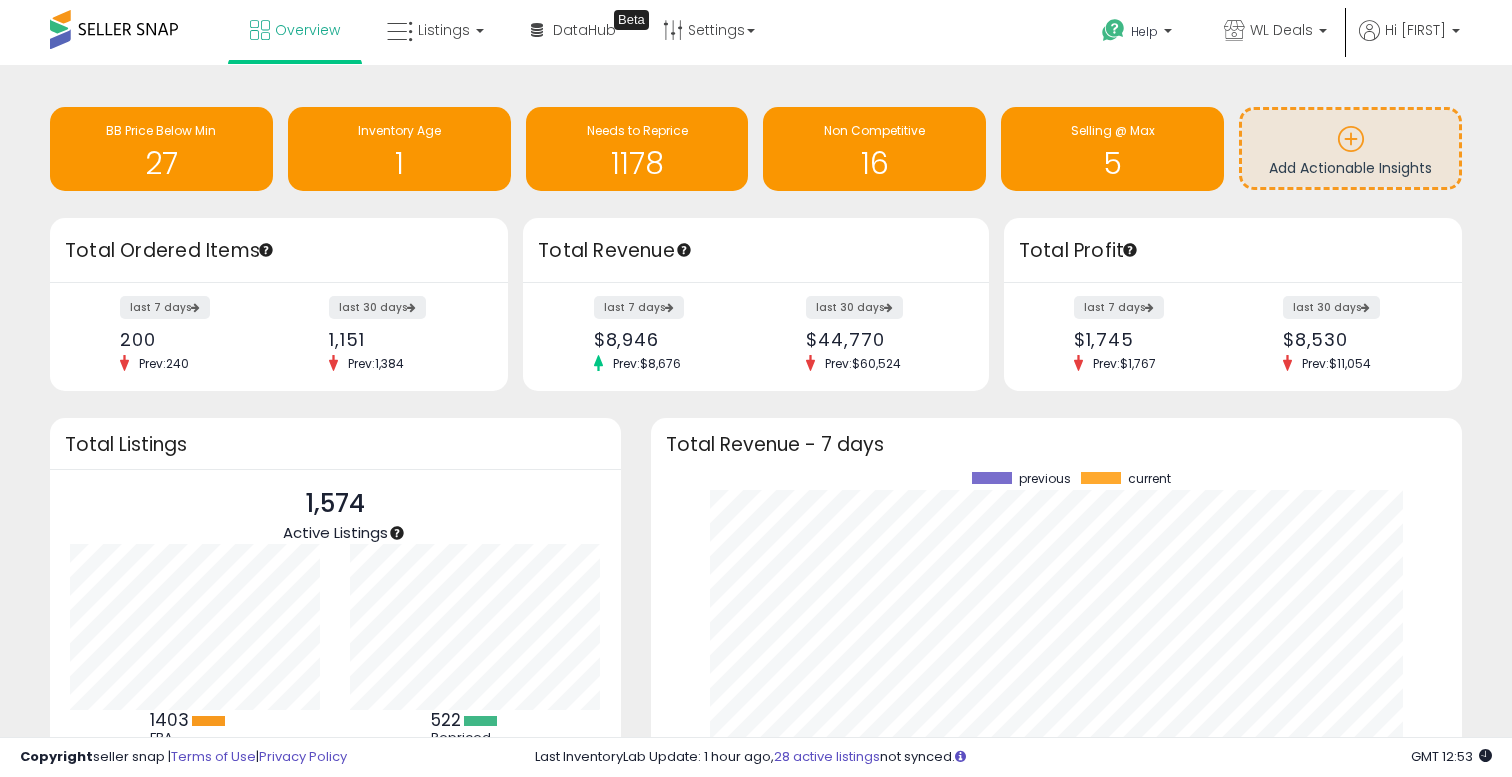 click on "Overview
Listings
DataHub" at bounding box center (502, 32) 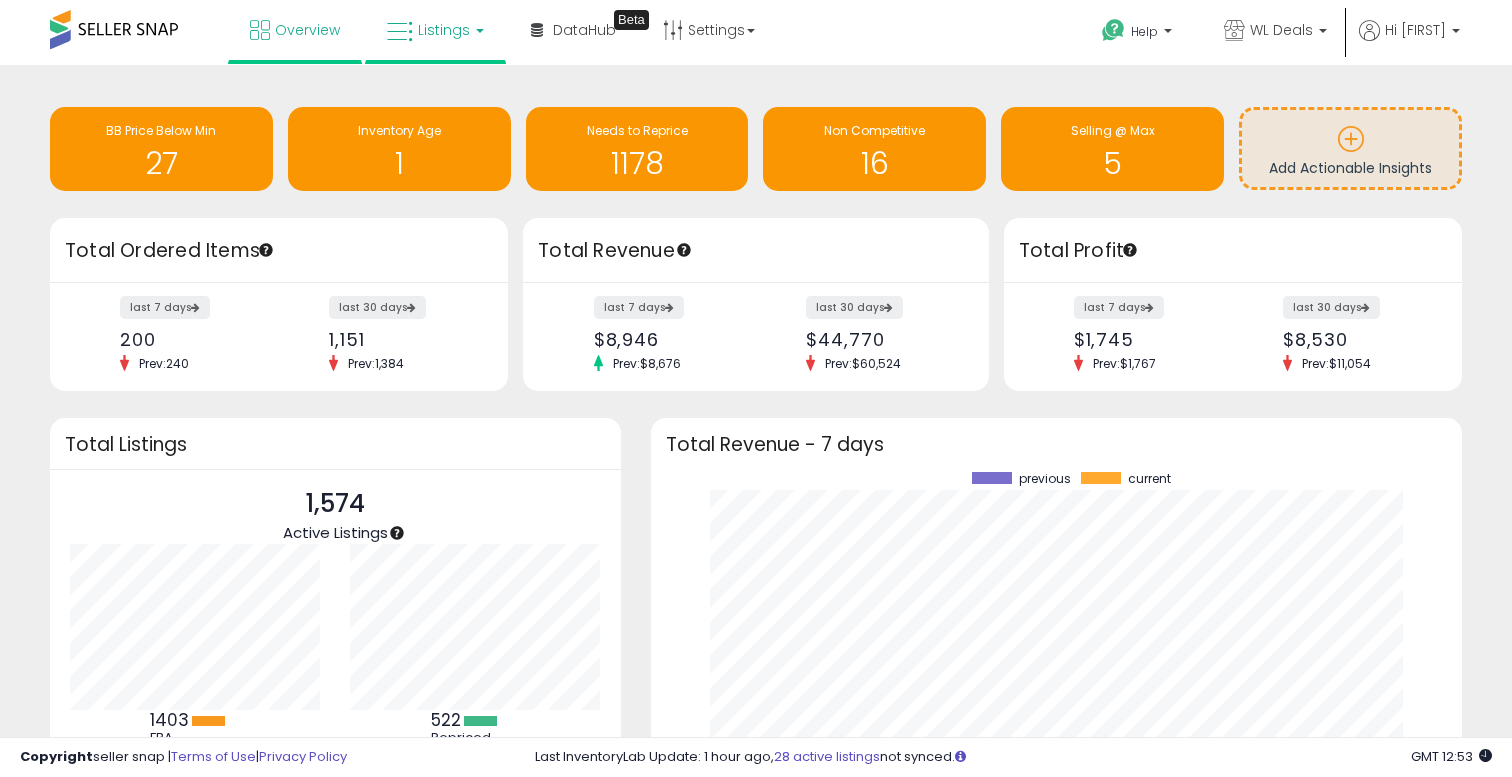 click on "Listings" at bounding box center [435, 30] 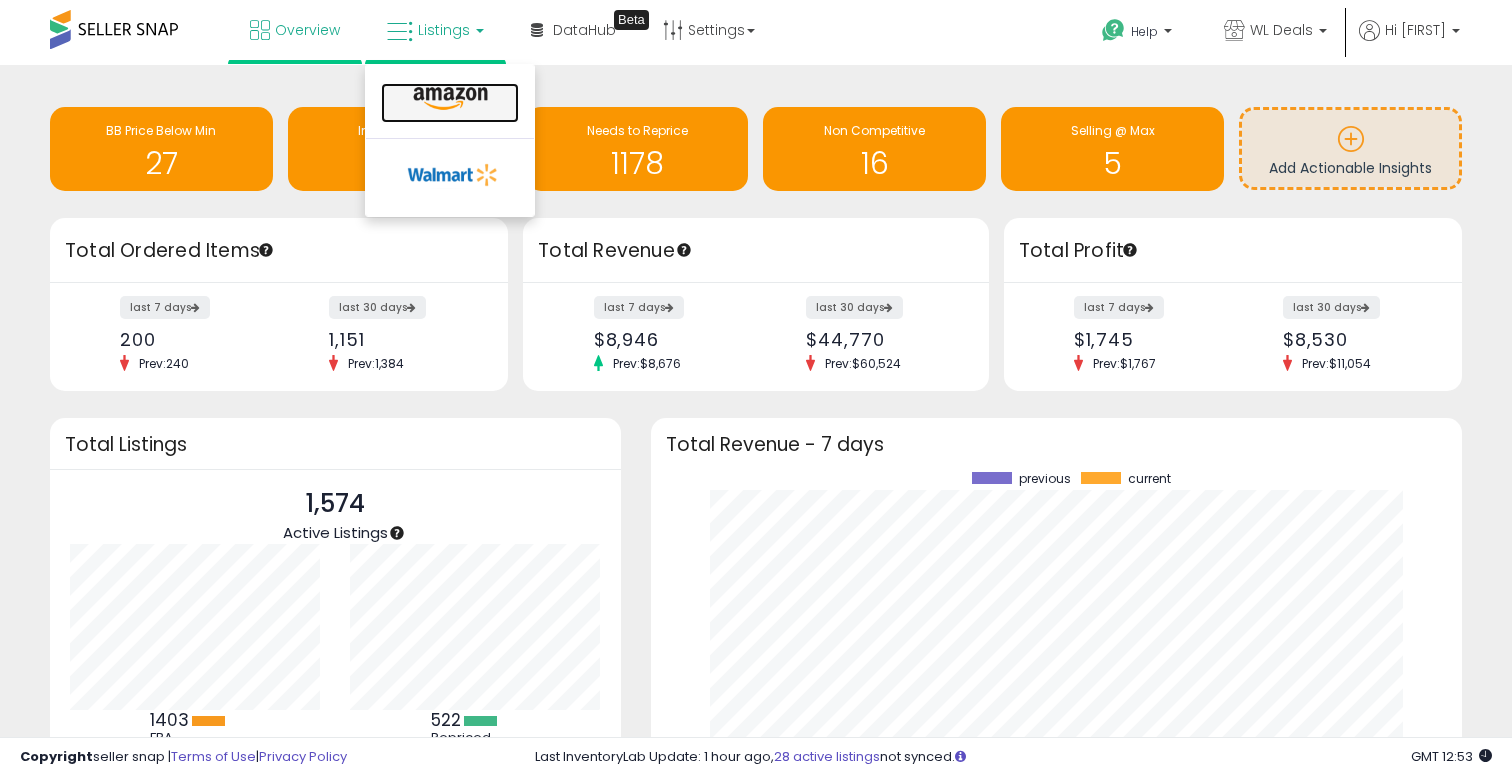 click at bounding box center (450, 99) 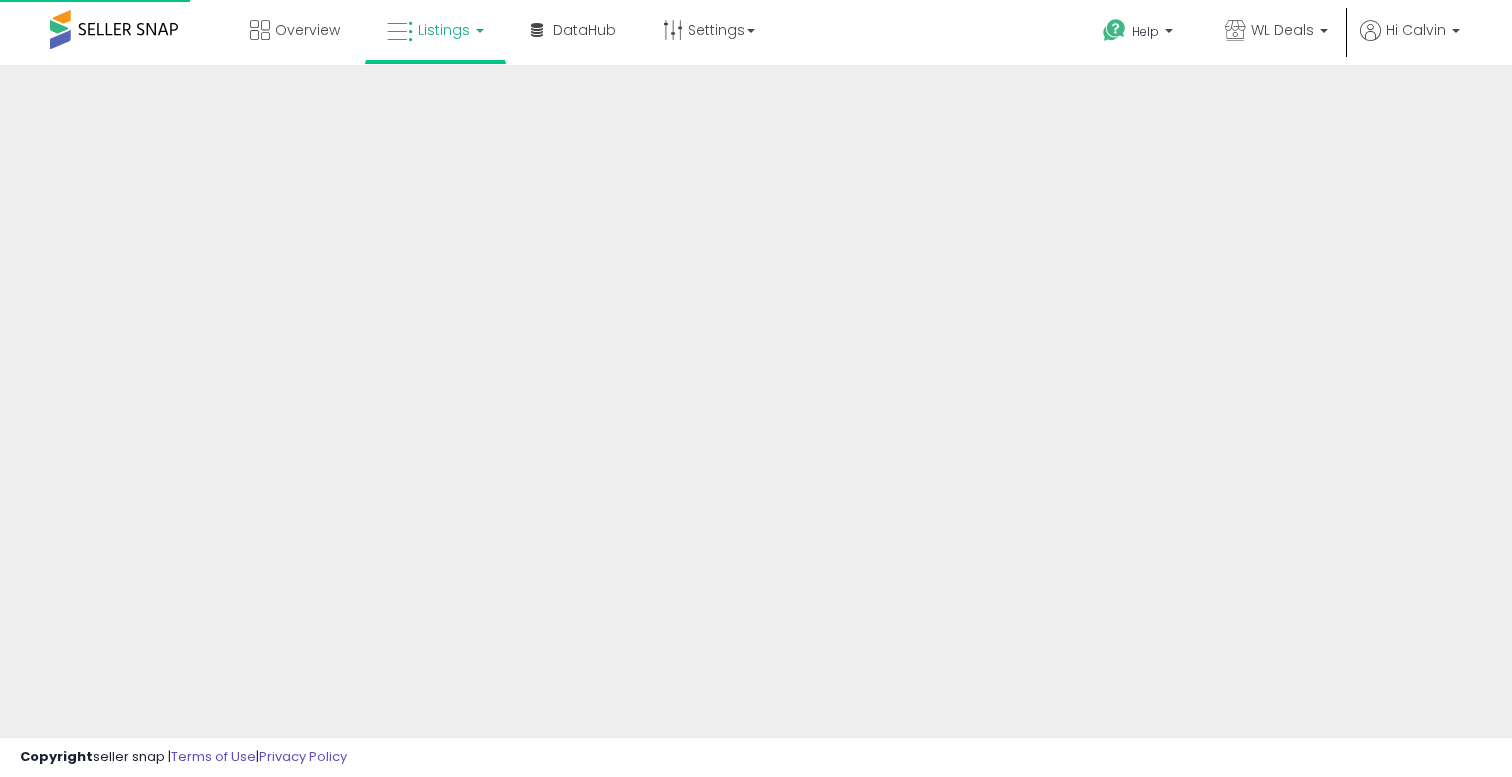 scroll, scrollTop: 0, scrollLeft: 0, axis: both 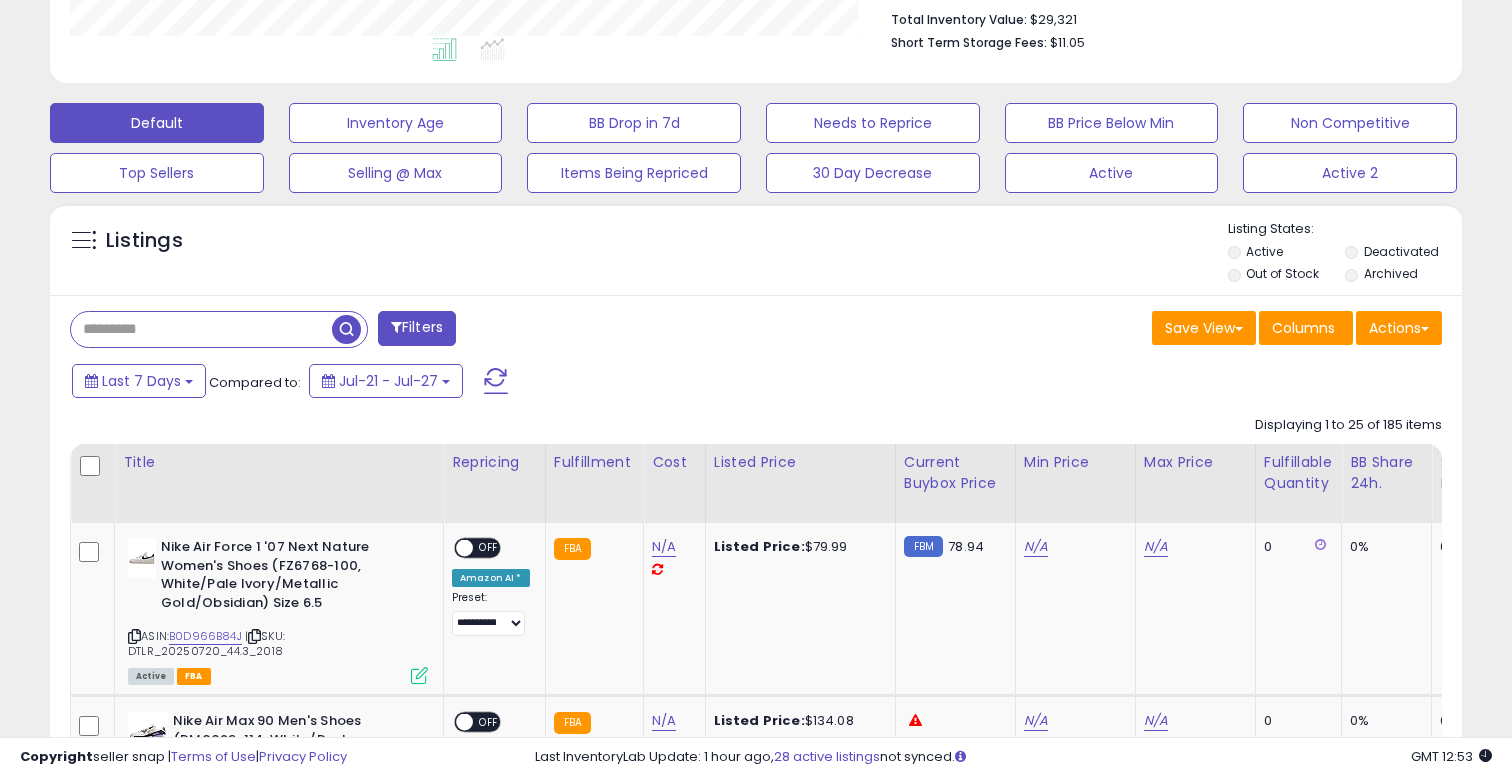 click at bounding box center (201, 329) 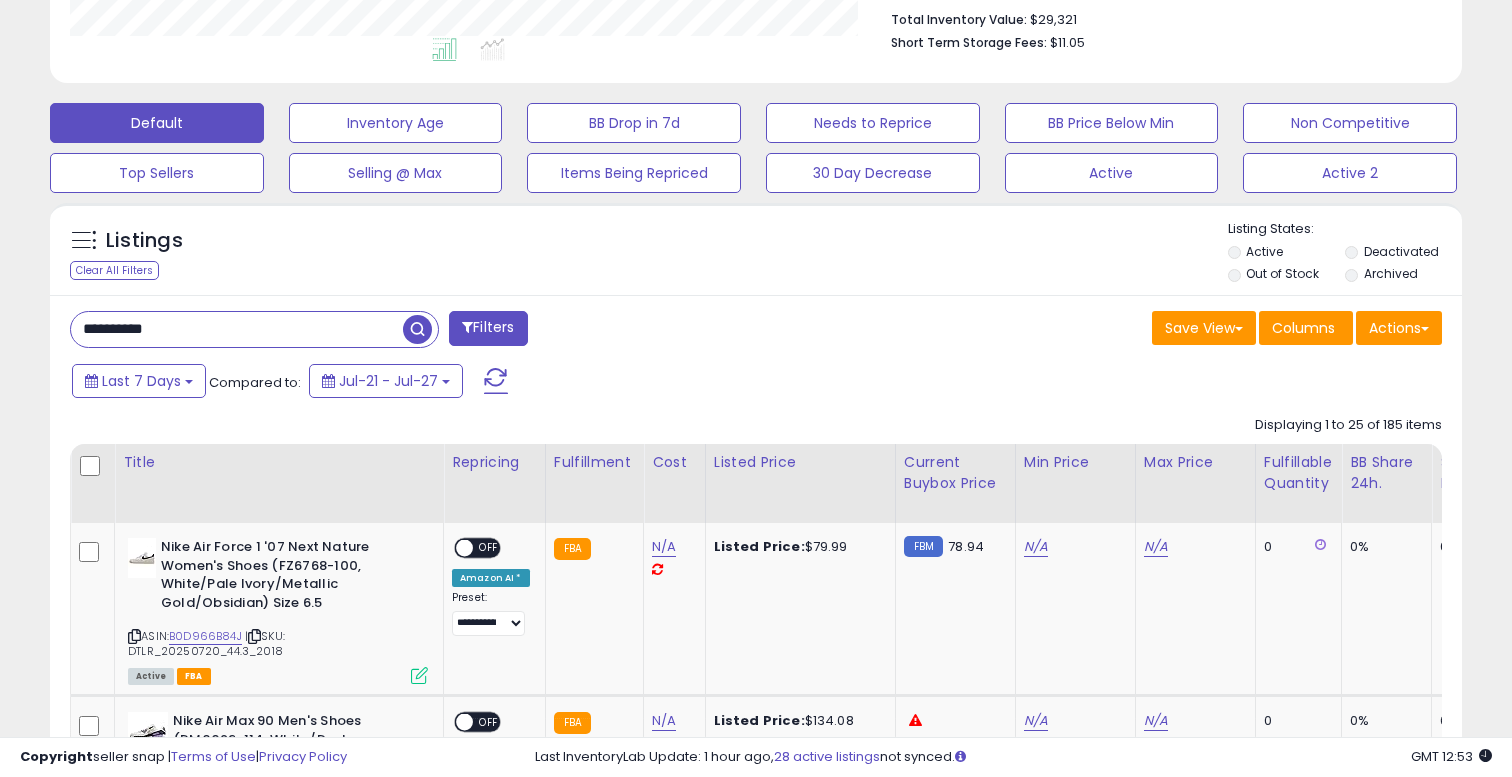type on "**********" 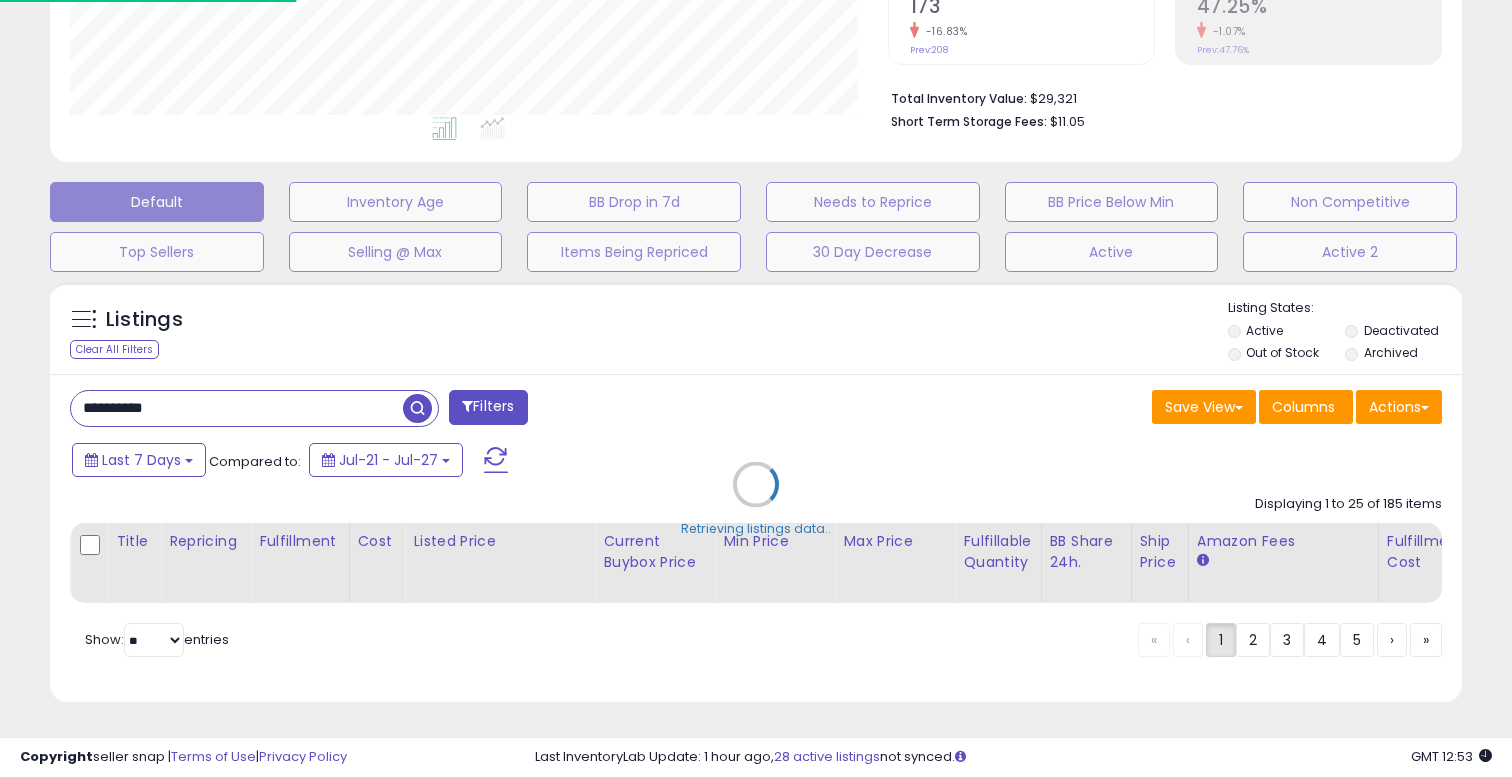 scroll, scrollTop: 527, scrollLeft: 0, axis: vertical 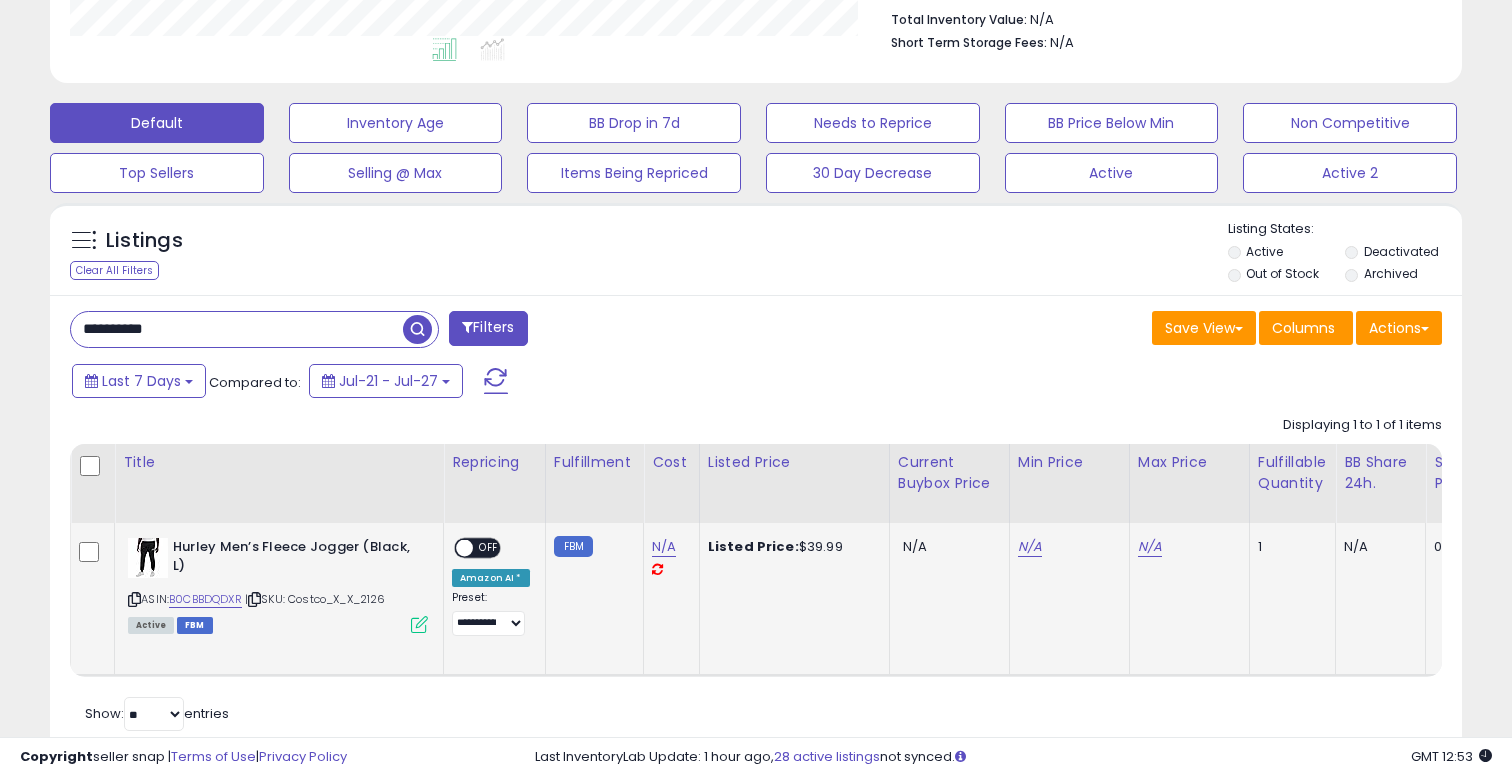 click on "OFF" at bounding box center (489, 548) 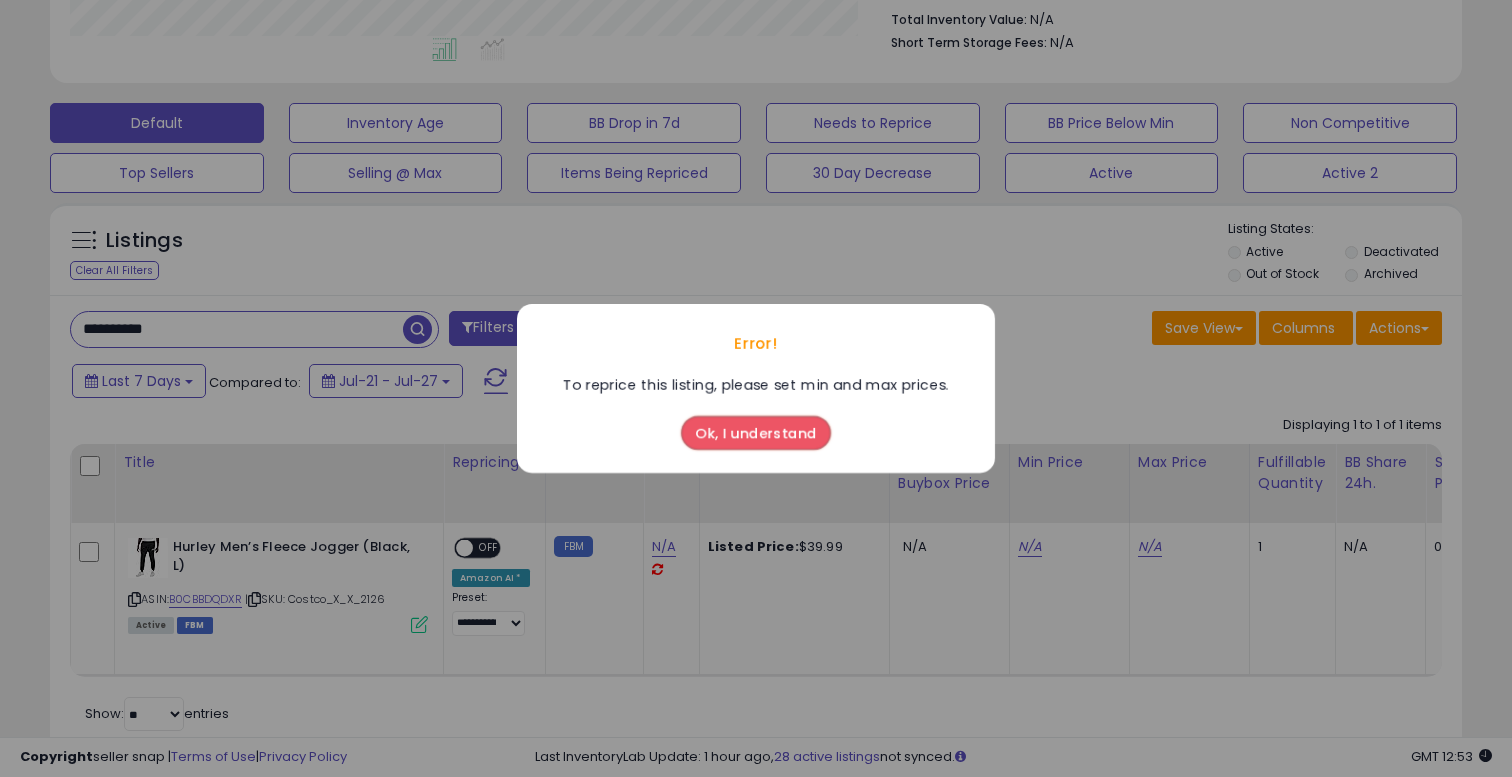 click on "Ok, I understand" at bounding box center (756, 433) 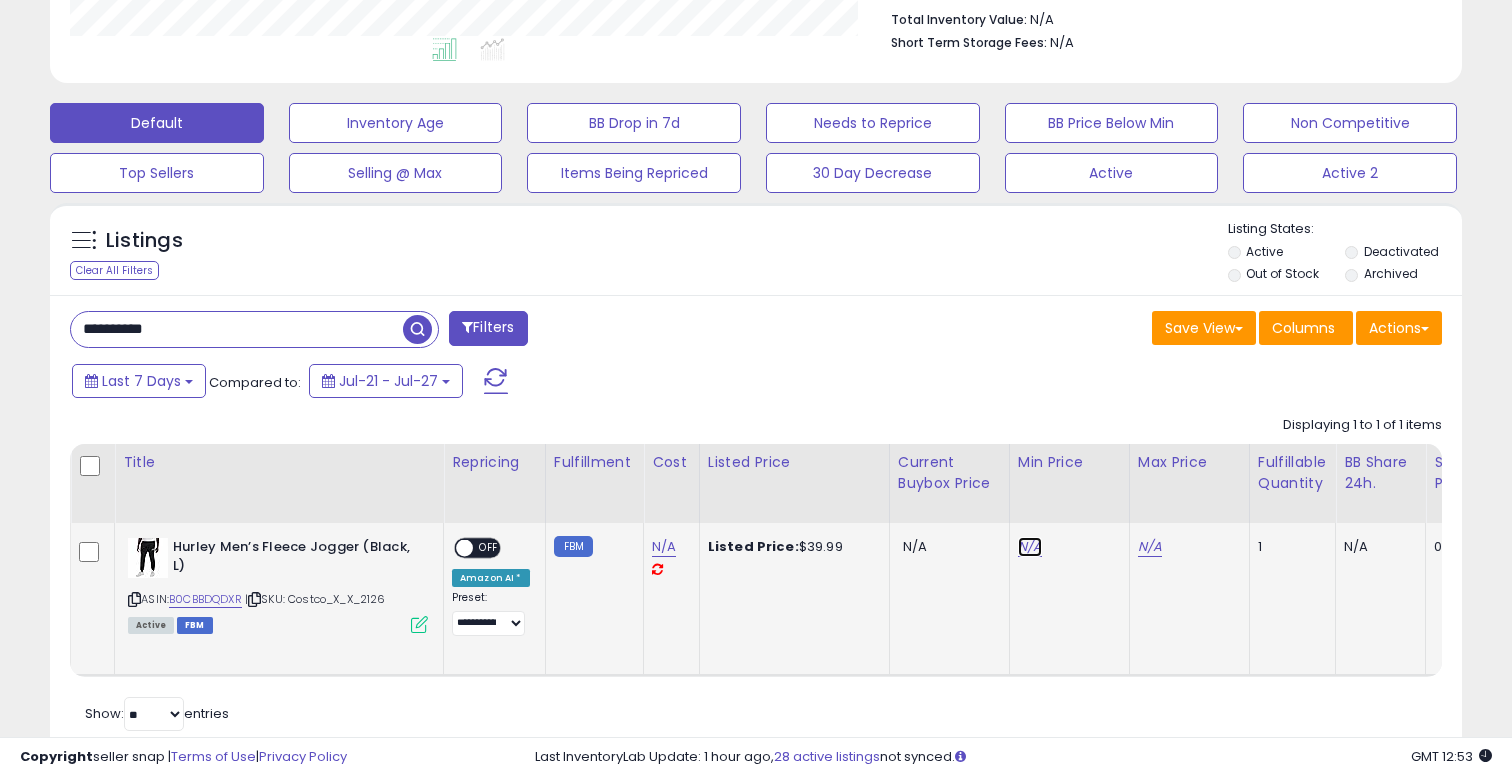 click on "N/A" at bounding box center [1030, 547] 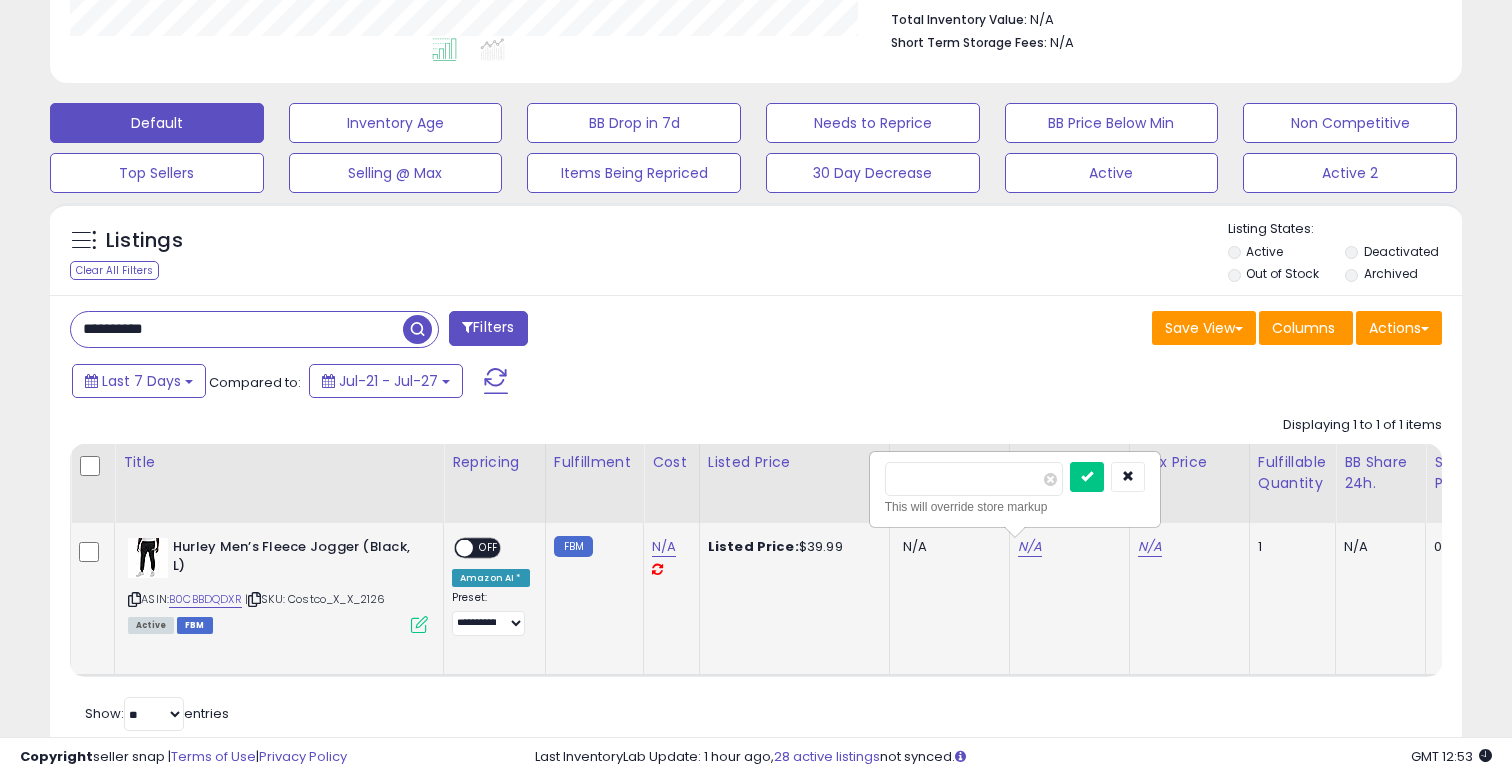 type on "*****" 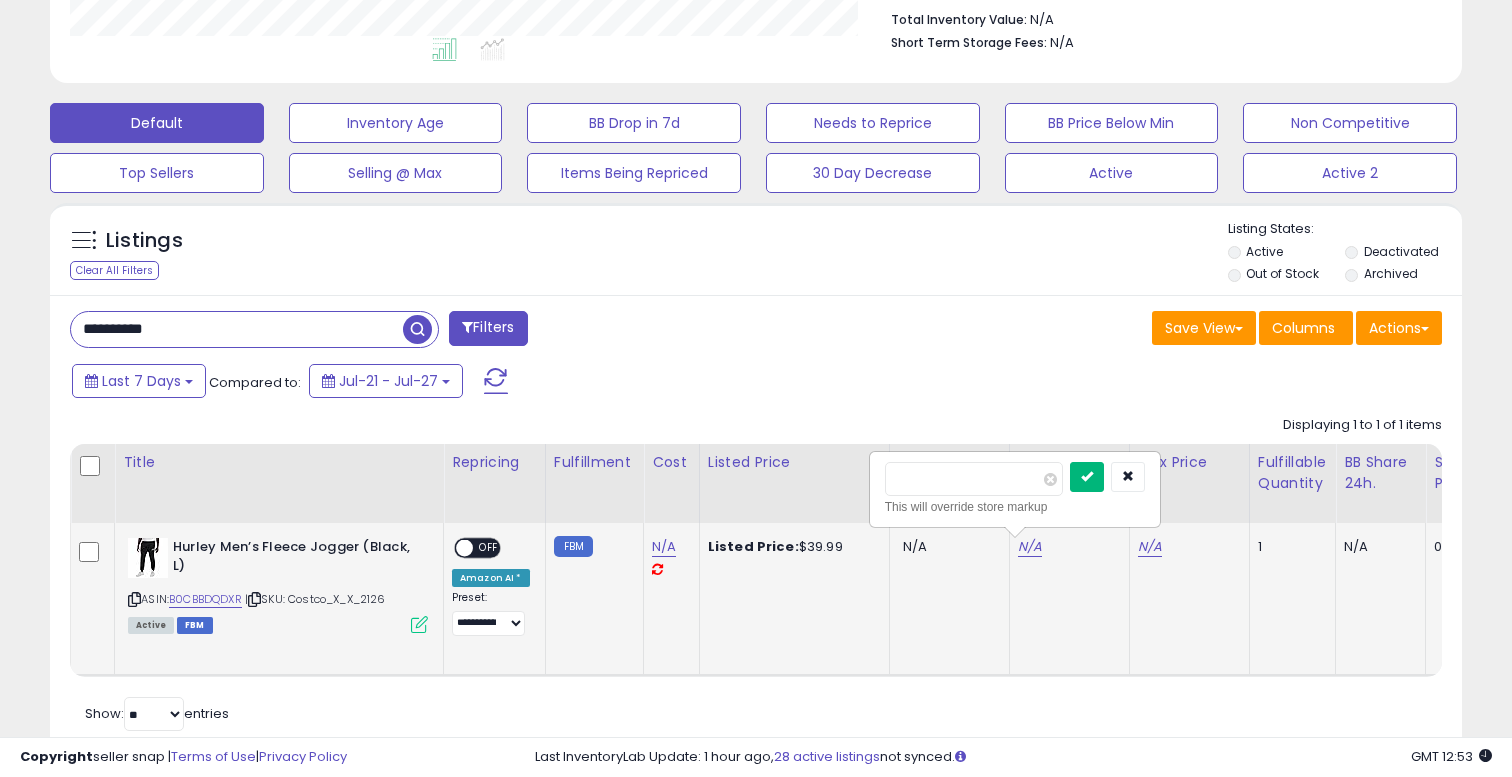 click at bounding box center [1087, 477] 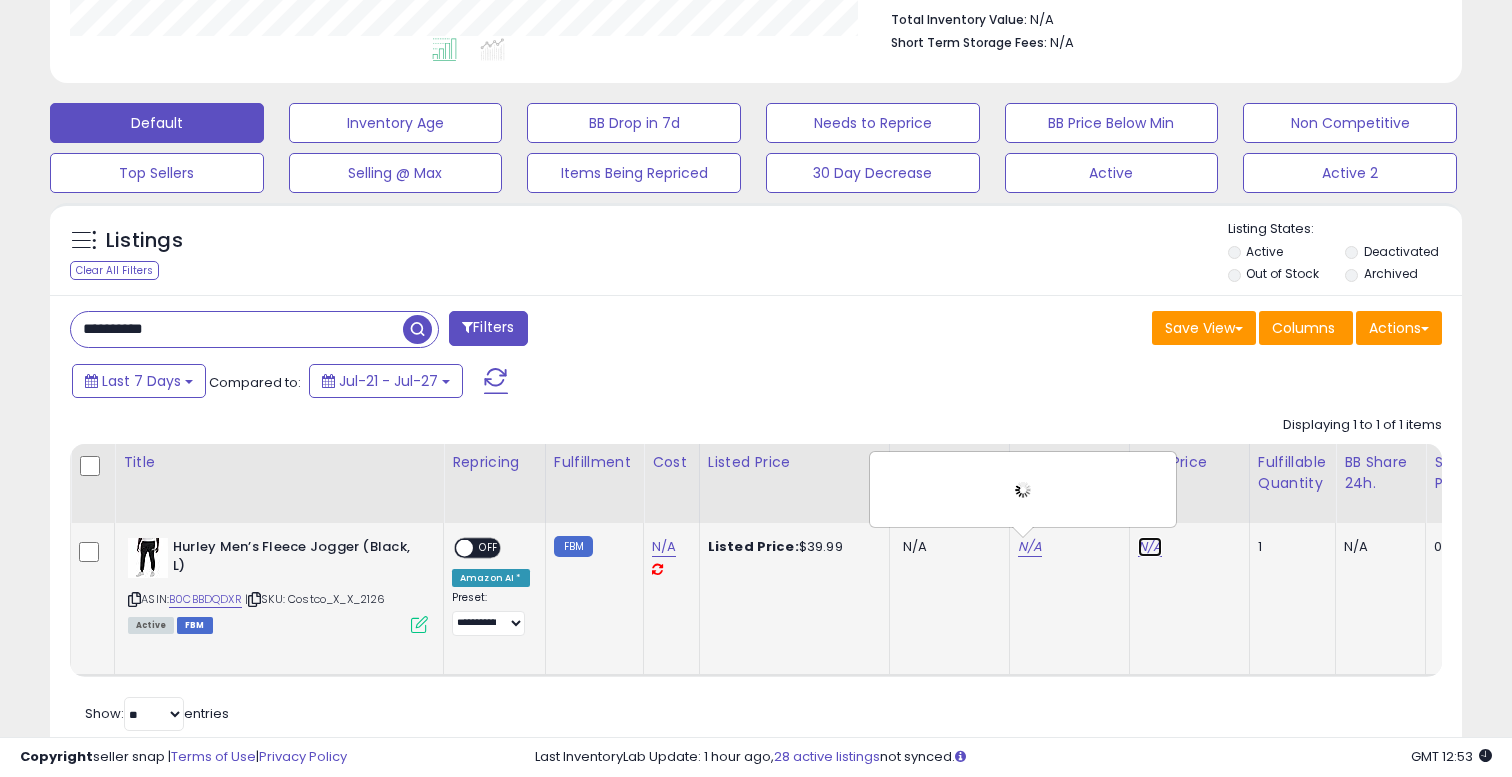 click on "N/A" at bounding box center (1150, 547) 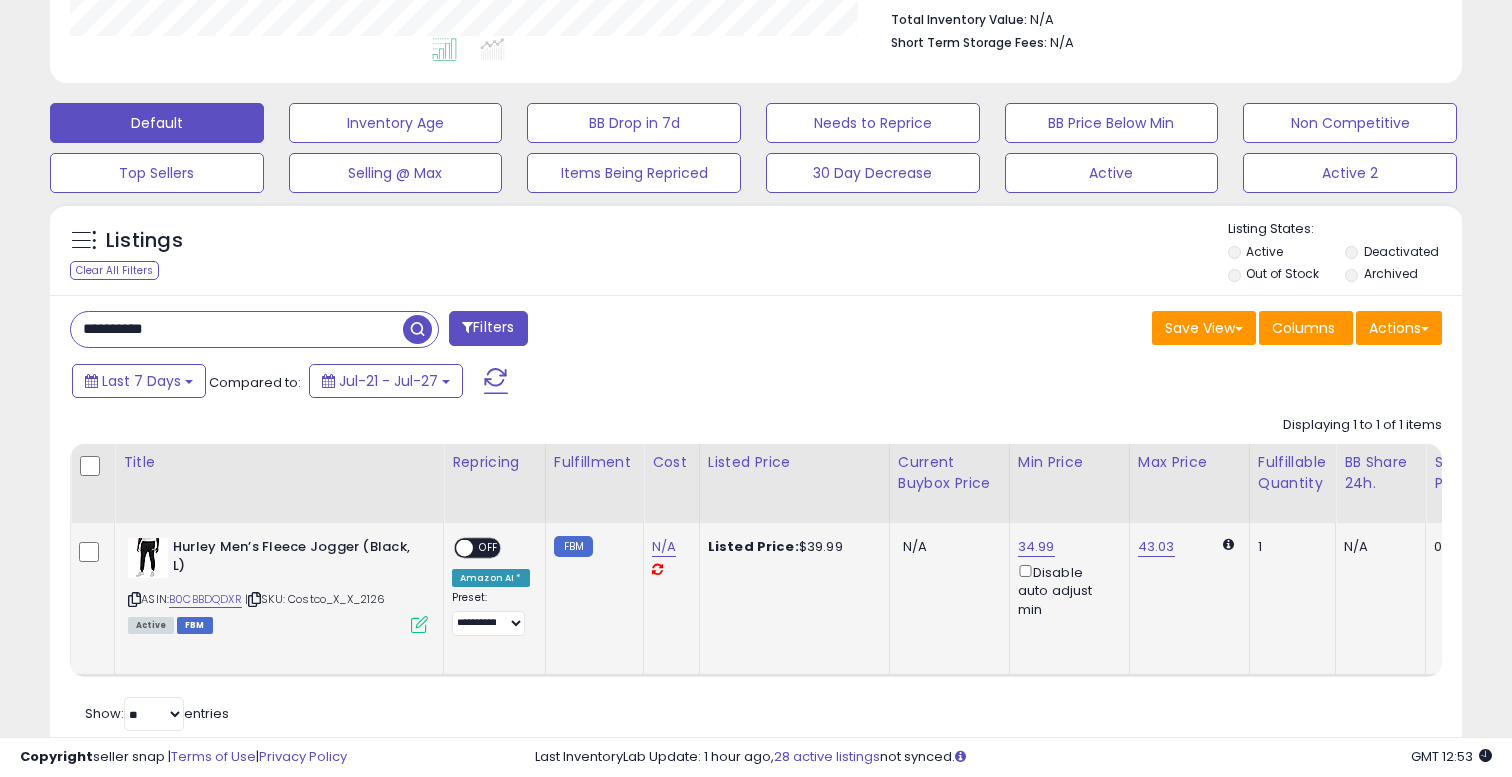 click on "43.03" 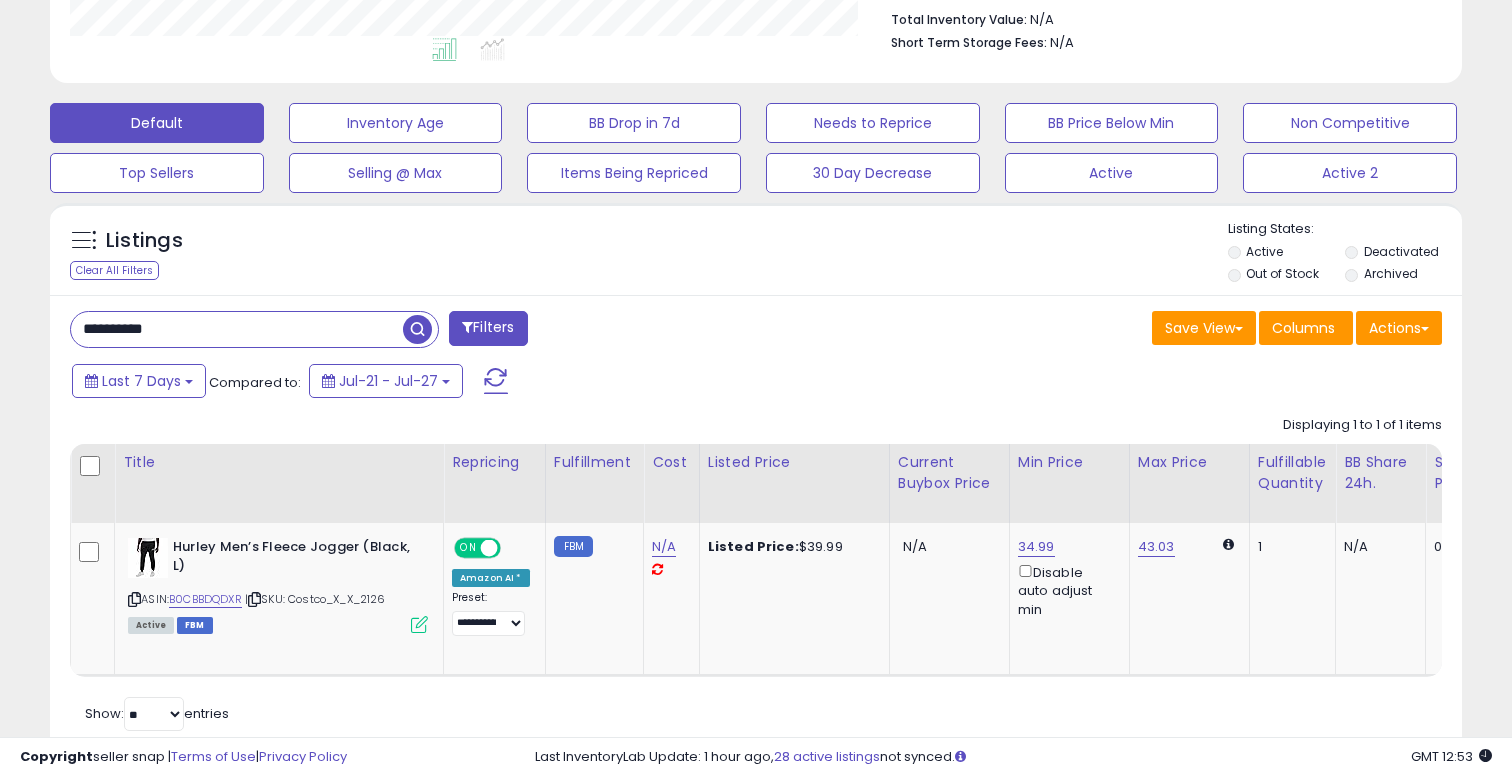 click on "Last 7 Days
Compared to:
Jul-21 - Jul-27" at bounding box center (581, 383) 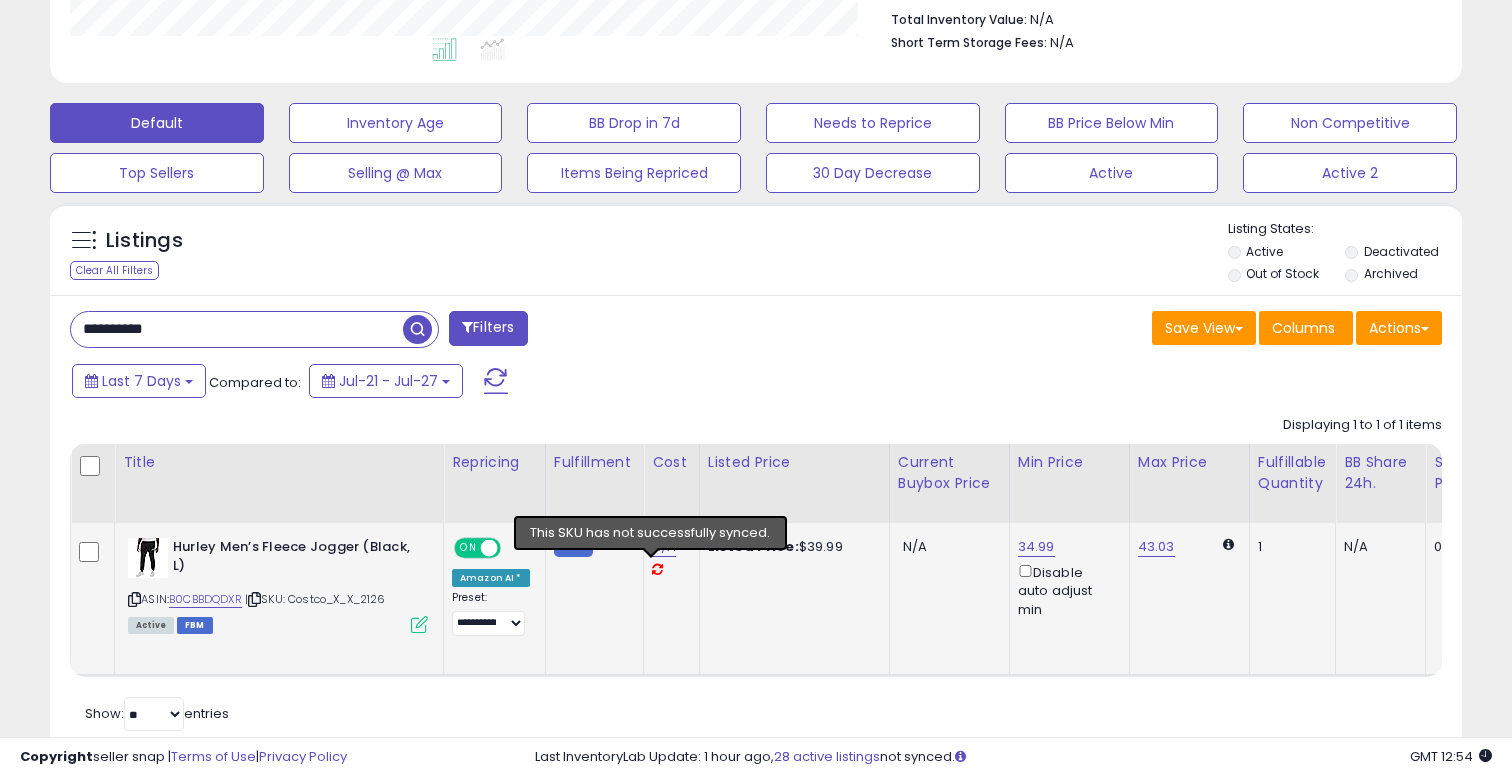click at bounding box center [657, 569] 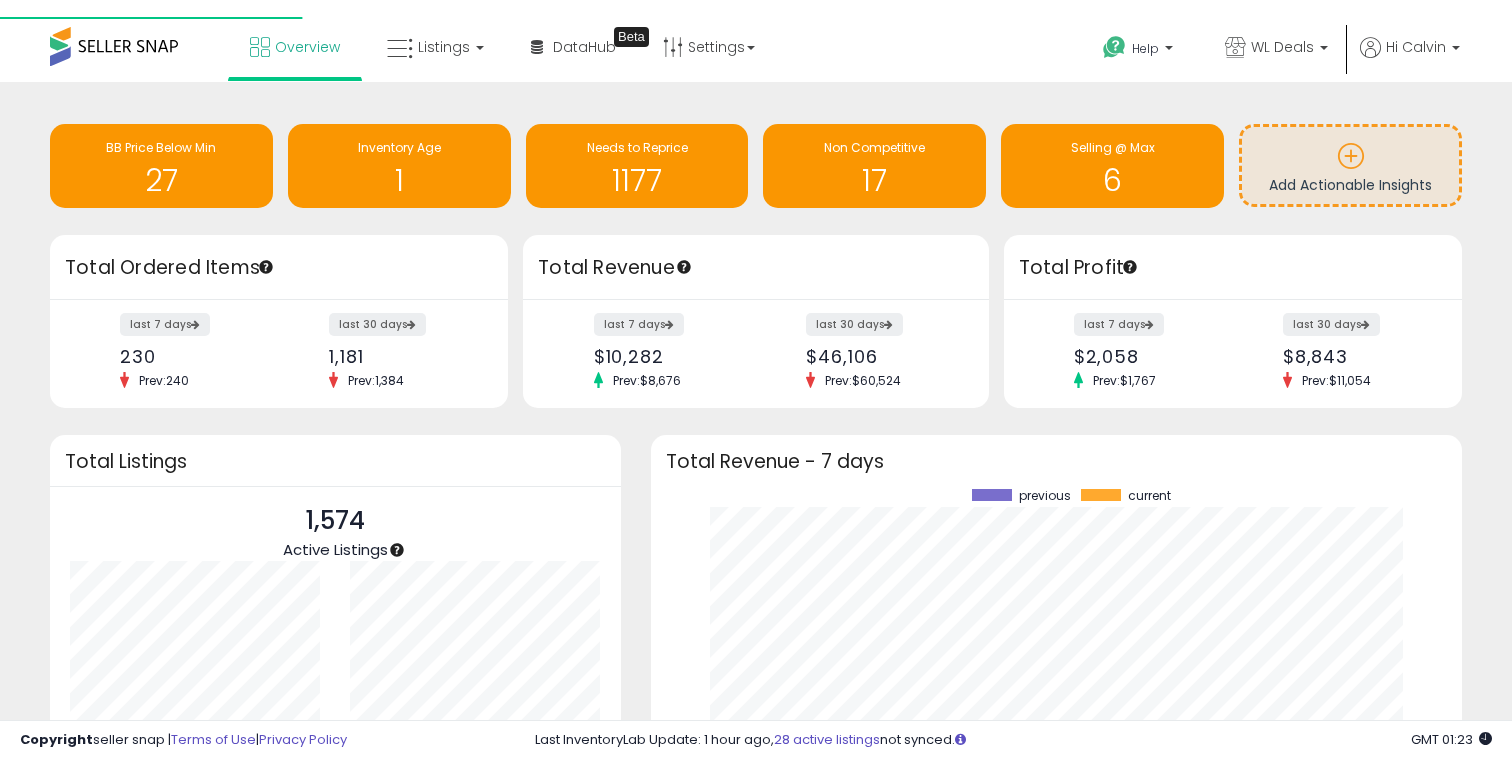scroll, scrollTop: 0, scrollLeft: 0, axis: both 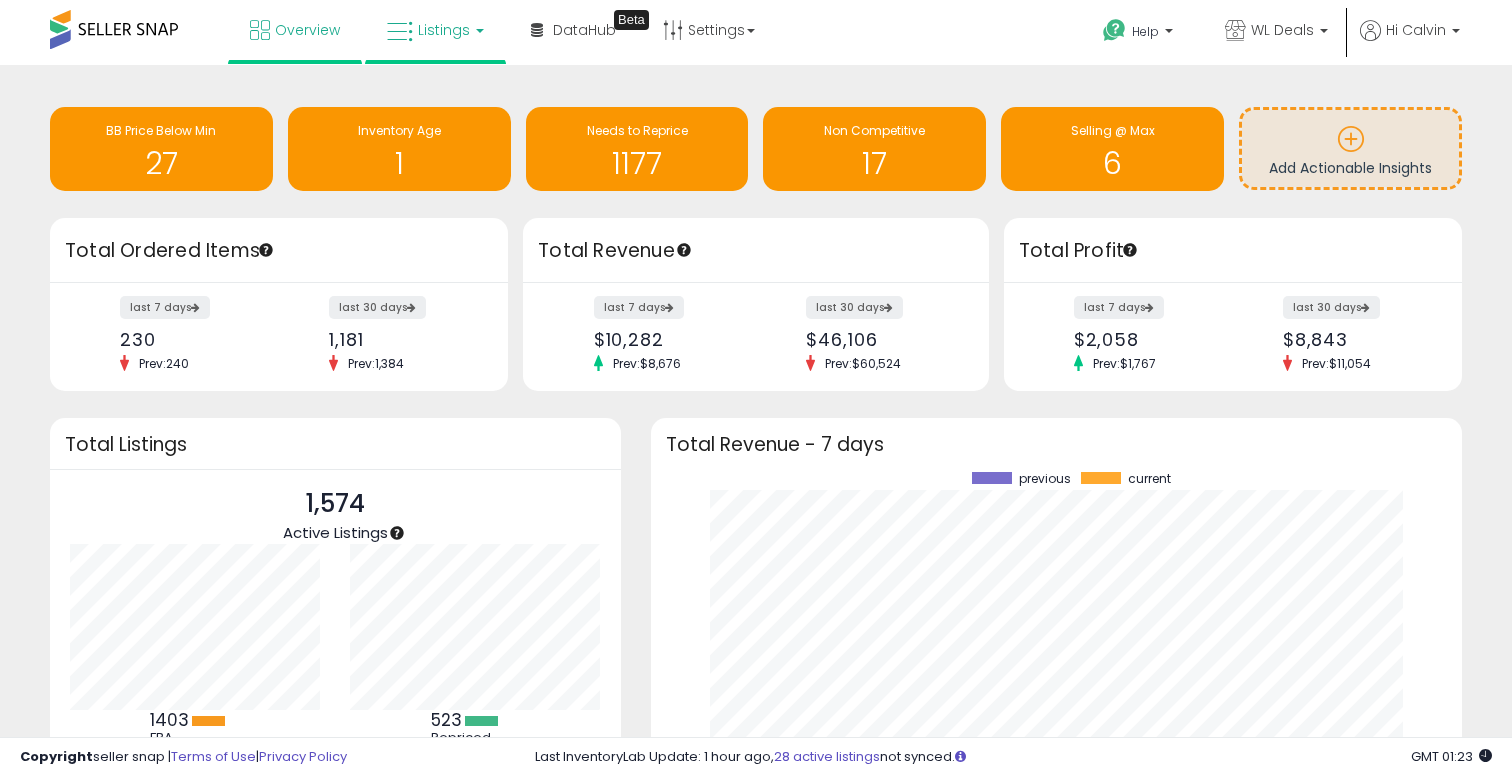 click on "Listings" at bounding box center [444, 30] 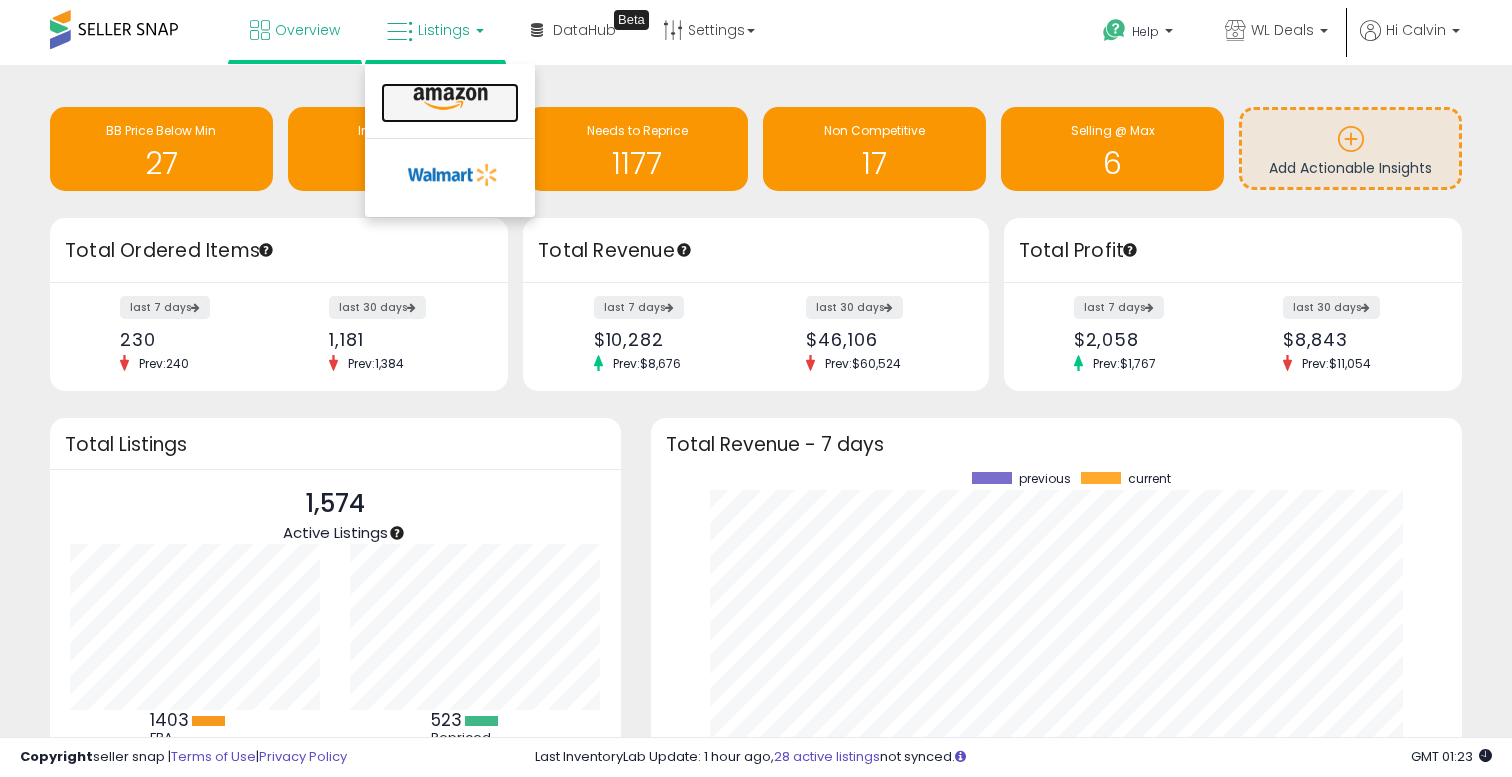 click at bounding box center [450, 99] 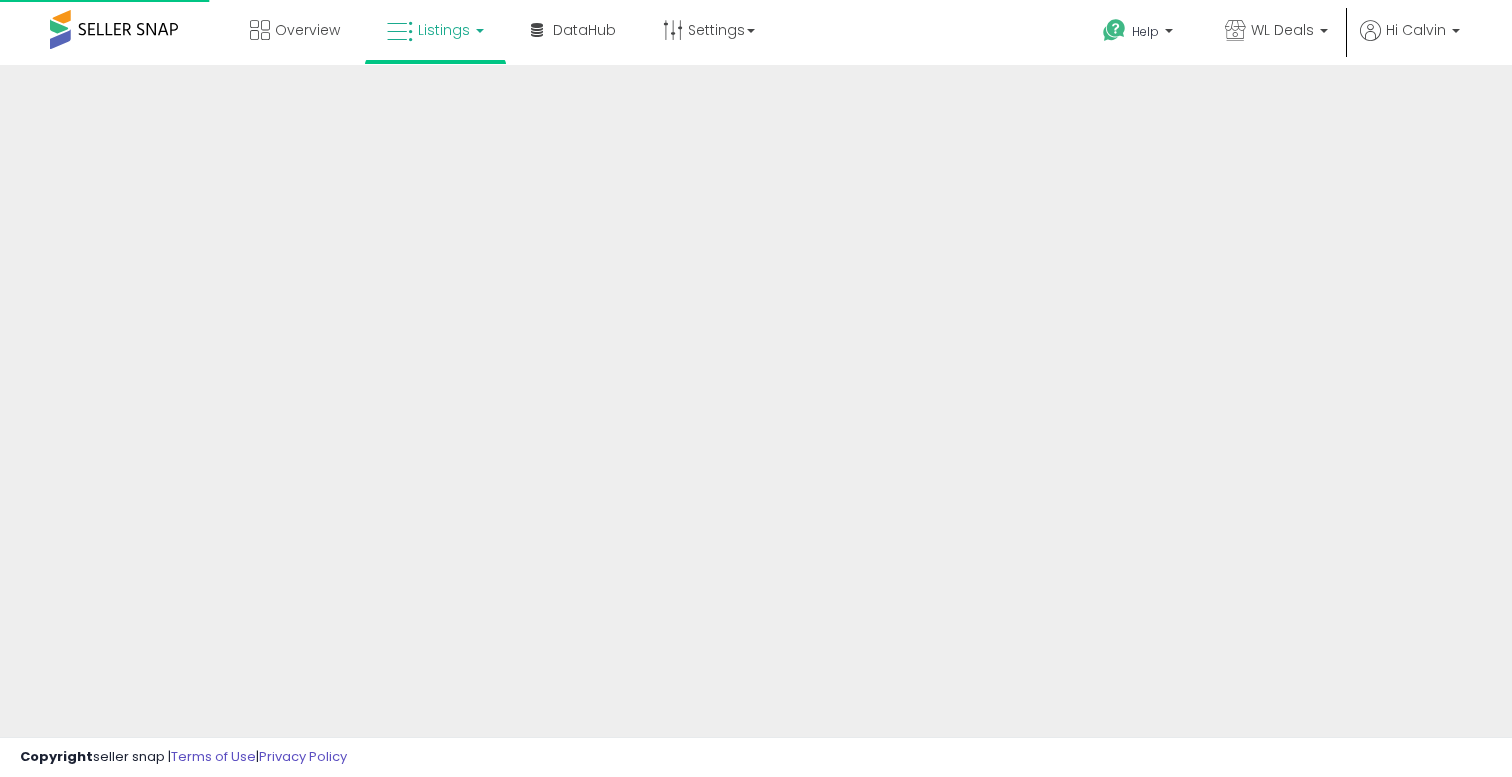 scroll, scrollTop: 0, scrollLeft: 0, axis: both 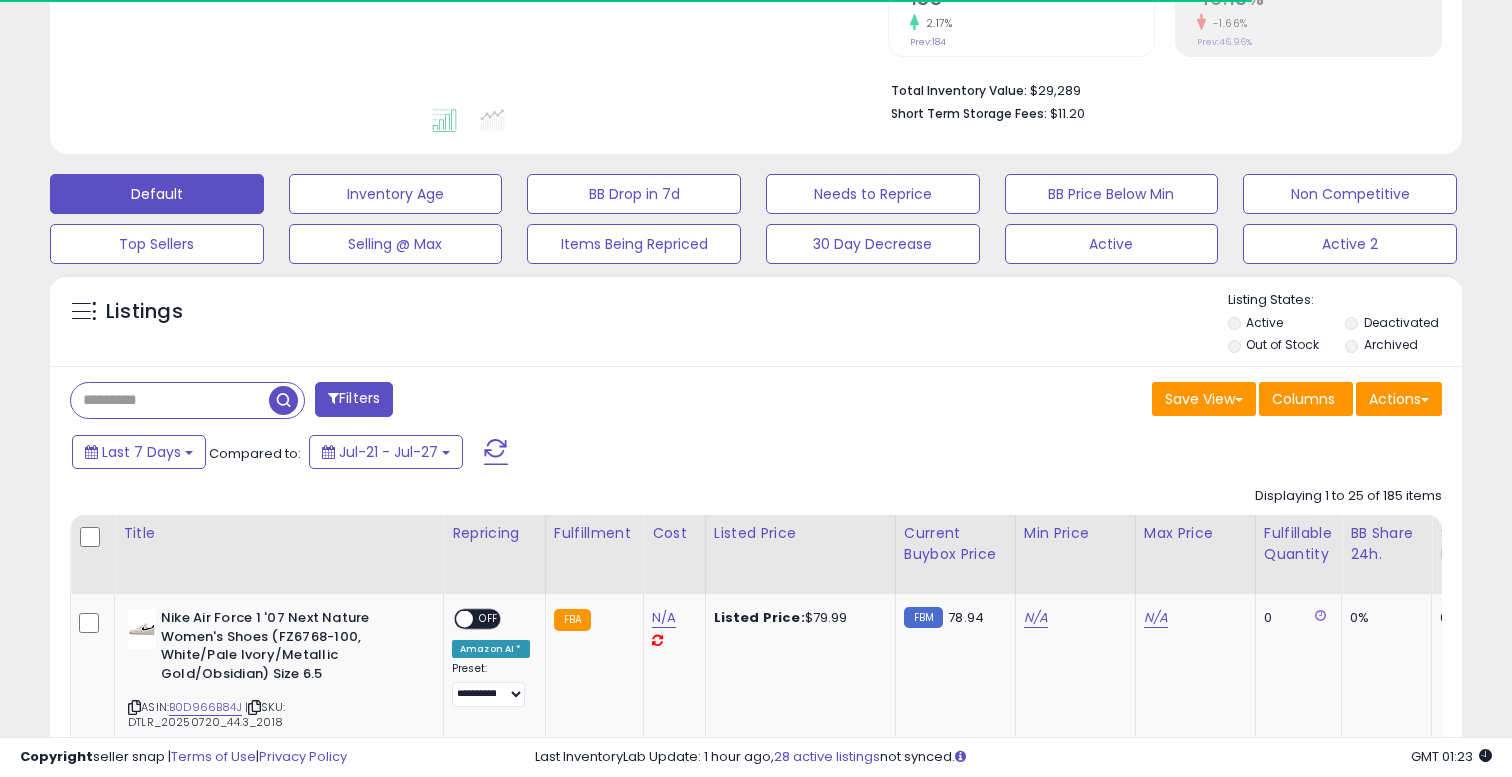 click at bounding box center (170, 400) 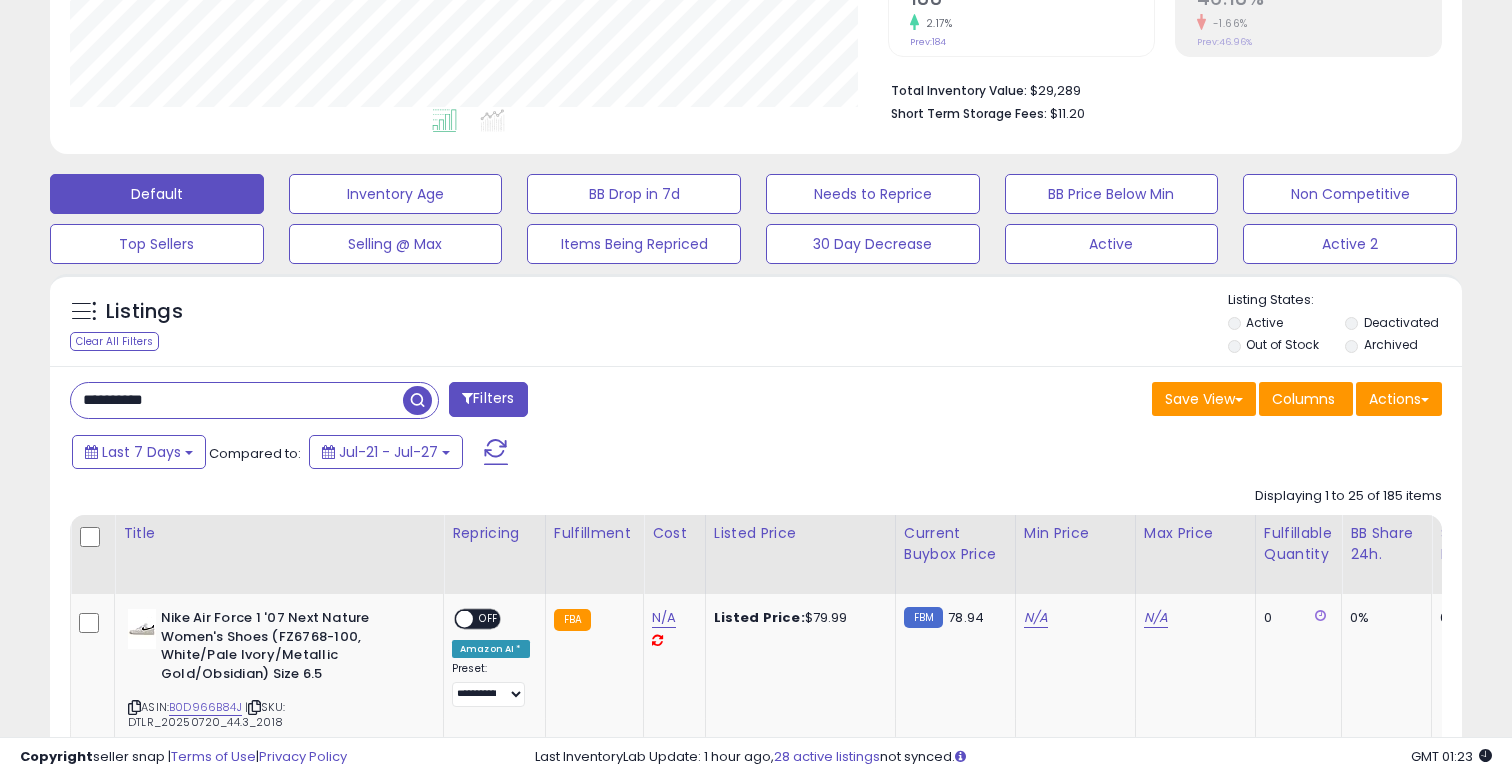 scroll, scrollTop: 999590, scrollLeft: 999182, axis: both 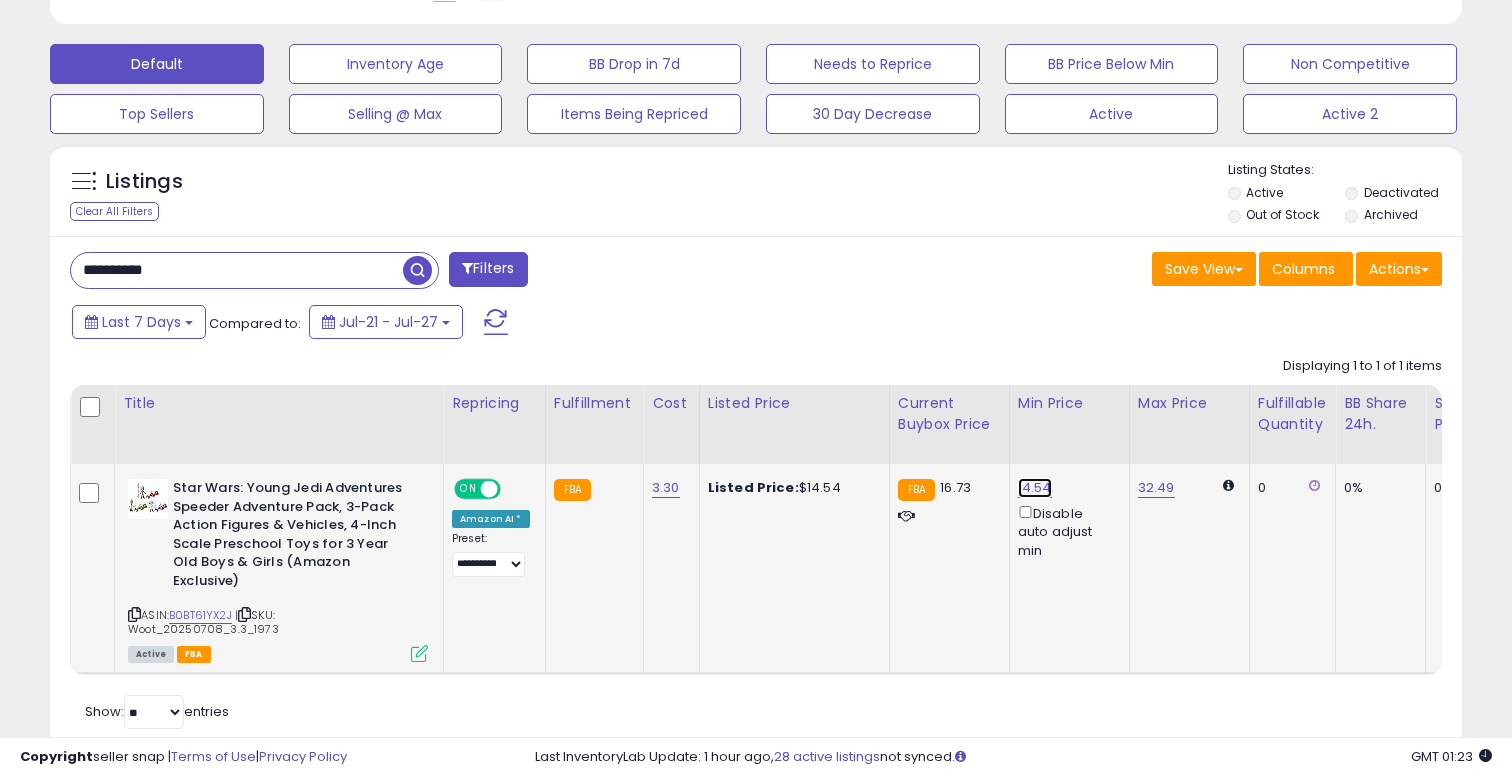 click on "14.54" at bounding box center [1035, 488] 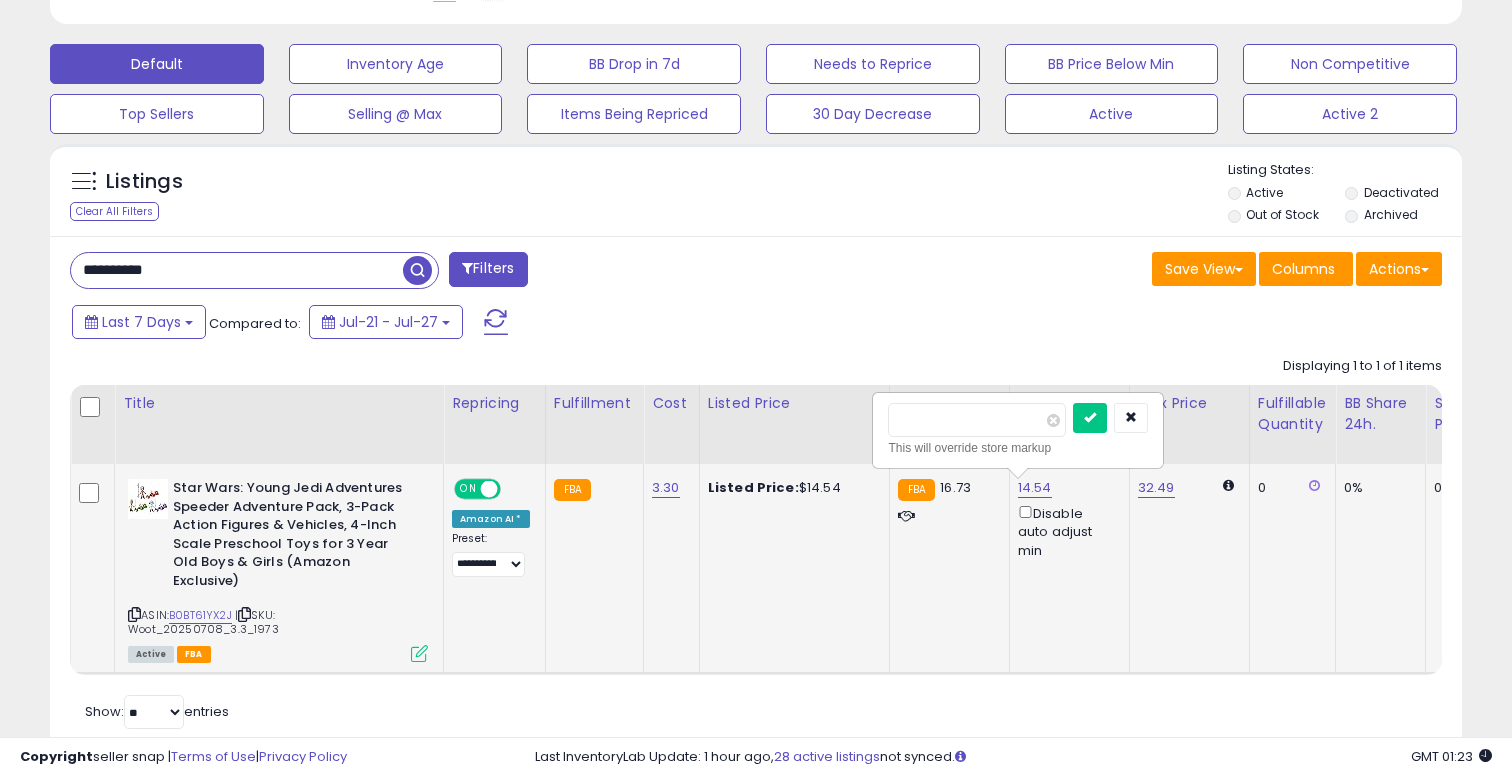 type on "*" 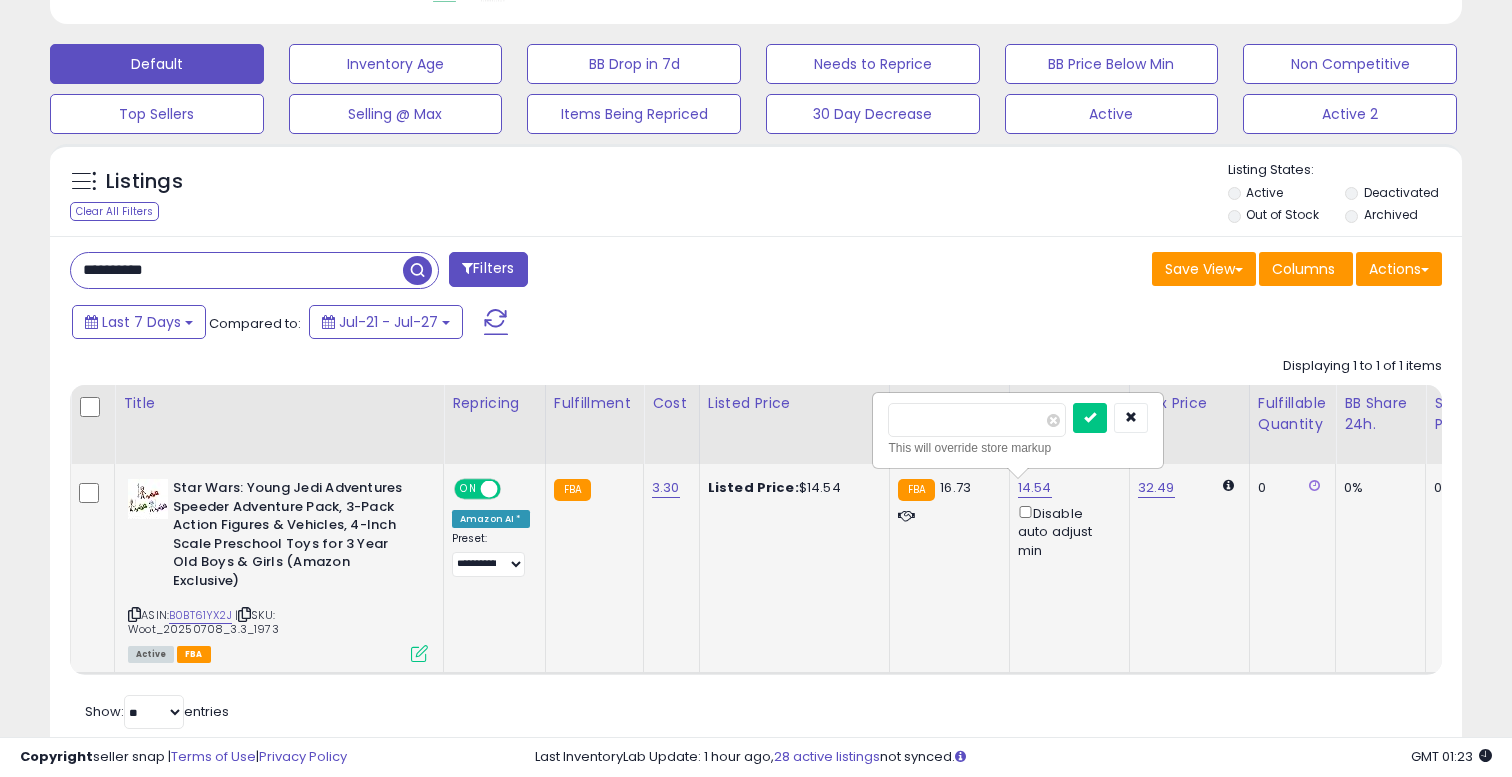 type on "*****" 